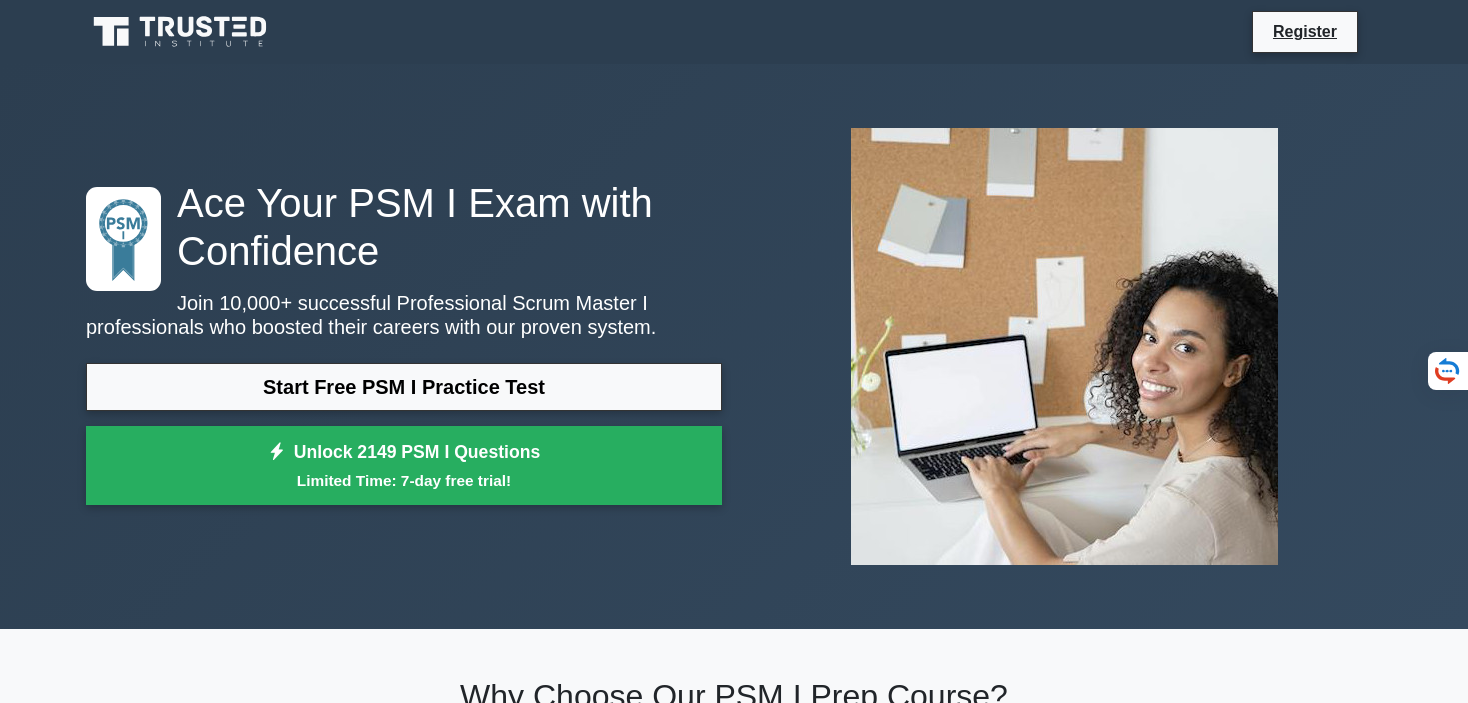 scroll, scrollTop: 0, scrollLeft: 0, axis: both 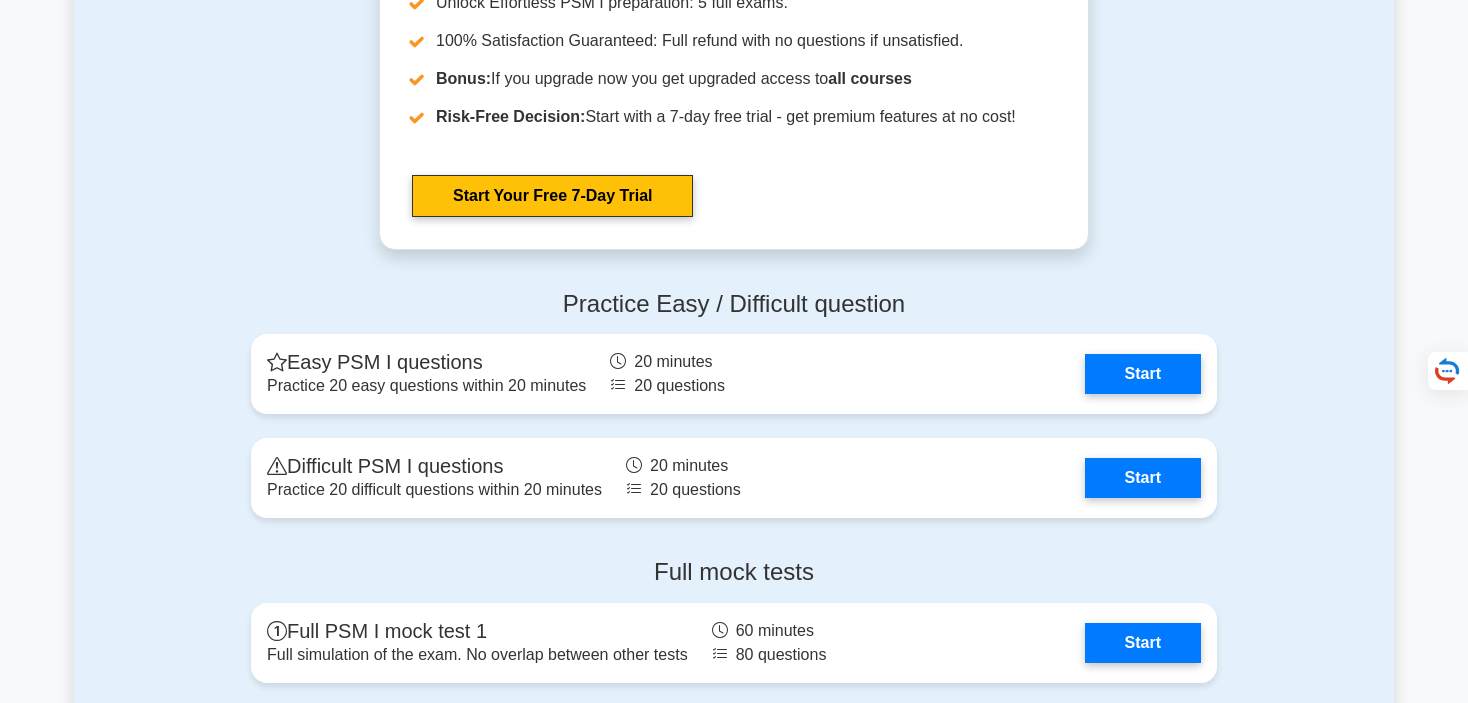 click on "Ace Your PSM I Exam with Confidence
Join 10,000+ successful Professional Scrum Master I professionals who boosted their careers with our proven system.
Start Free PSM I Practice Test
Unlock 2149 PSM I Questions
Limited Time: 7-day free trial!
Why Choose Our PSM I Prep Course?
Experience Tailored Excellence" at bounding box center (734, -1070) 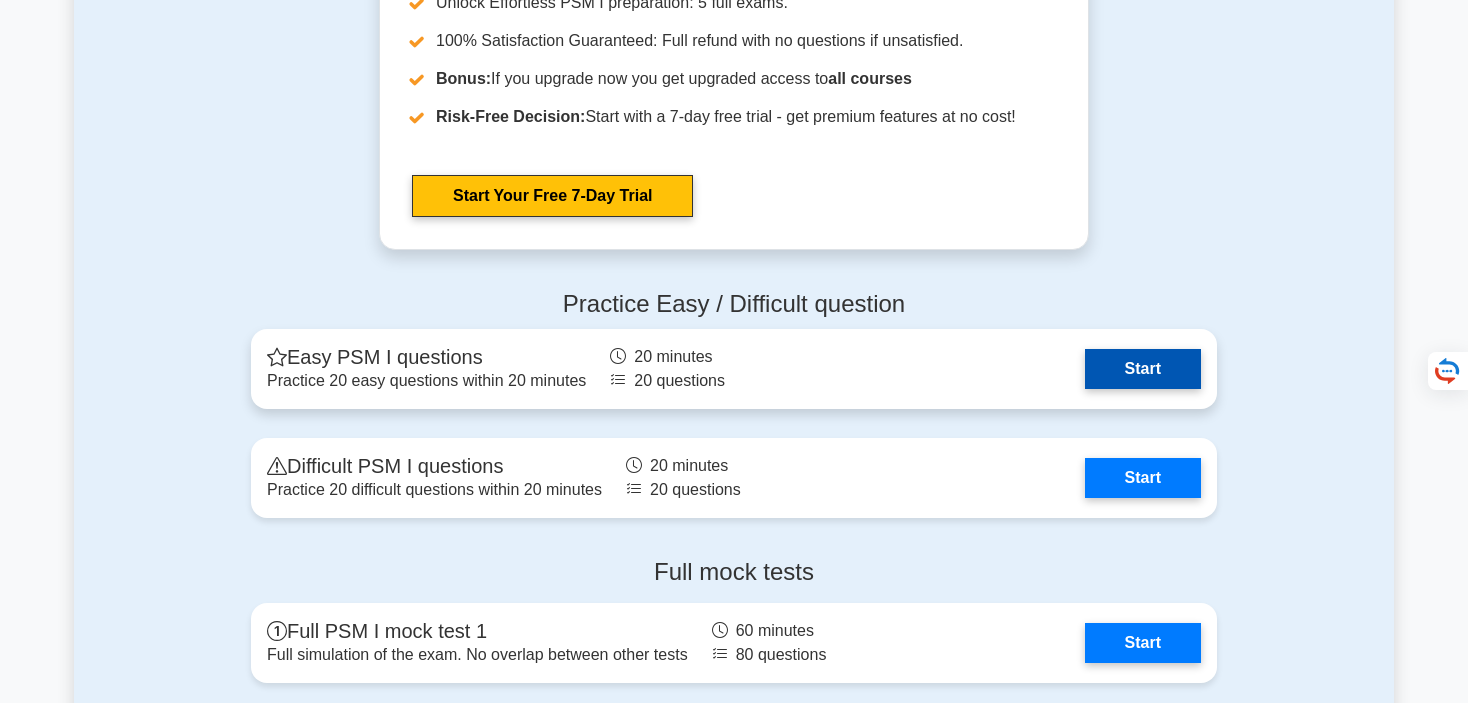 click on "Start" at bounding box center (1143, 369) 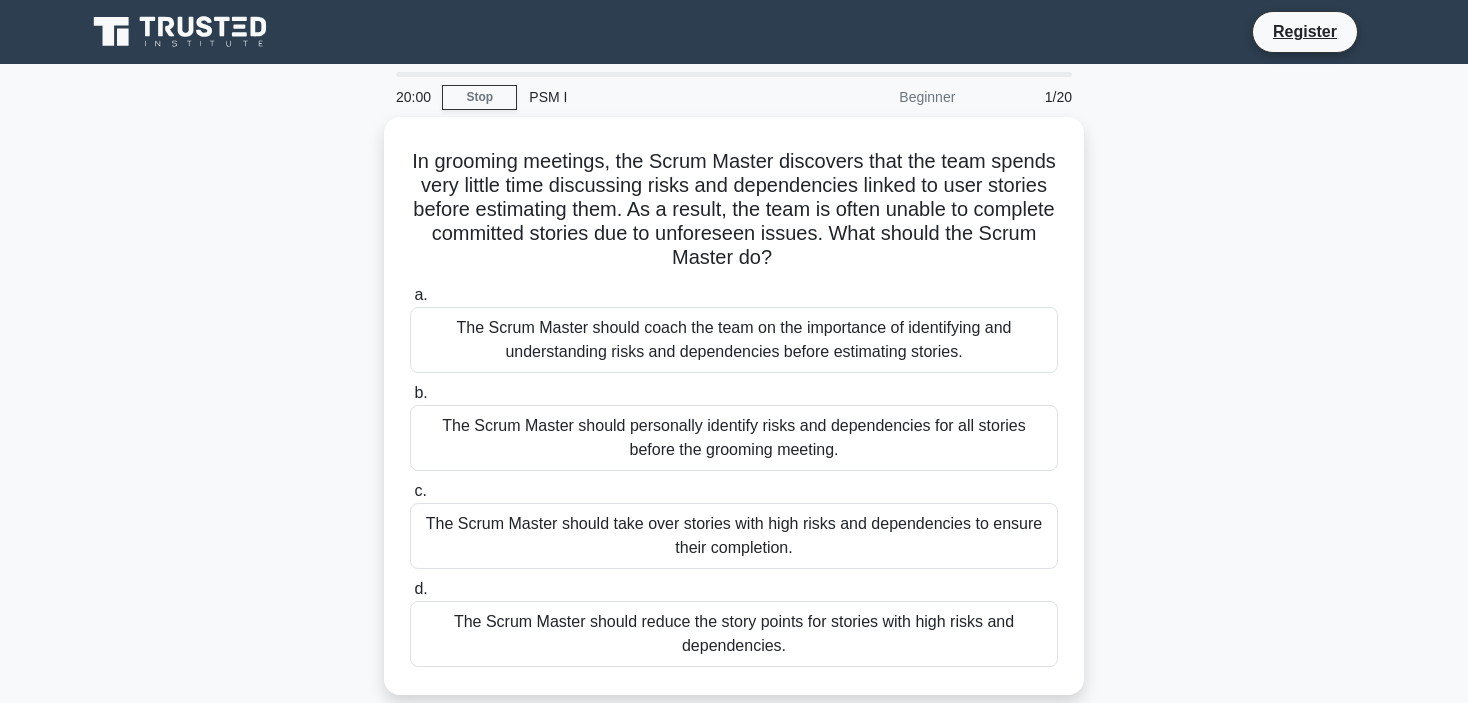 scroll, scrollTop: 0, scrollLeft: 0, axis: both 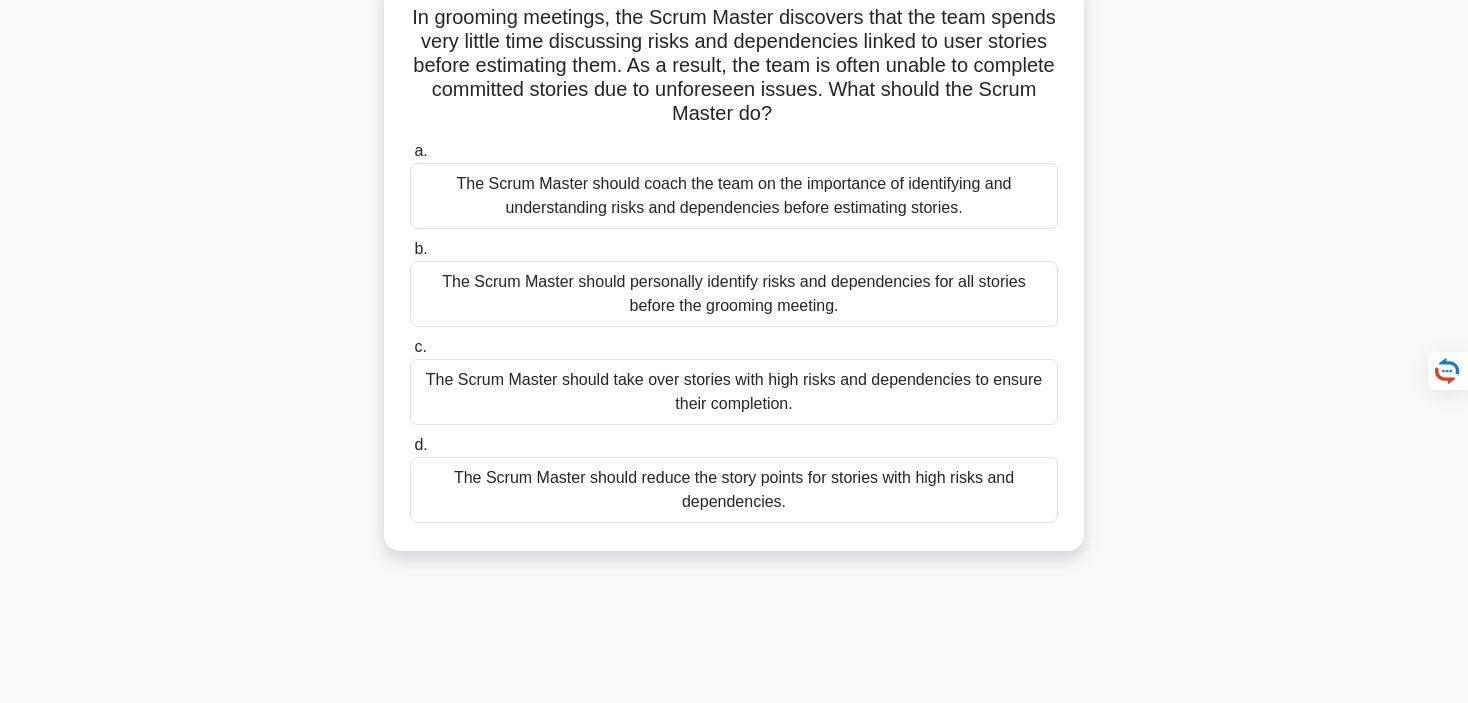 click on "The Scrum Master should coach the team on the importance of identifying and understanding risks and dependencies before estimating stories." at bounding box center (734, 196) 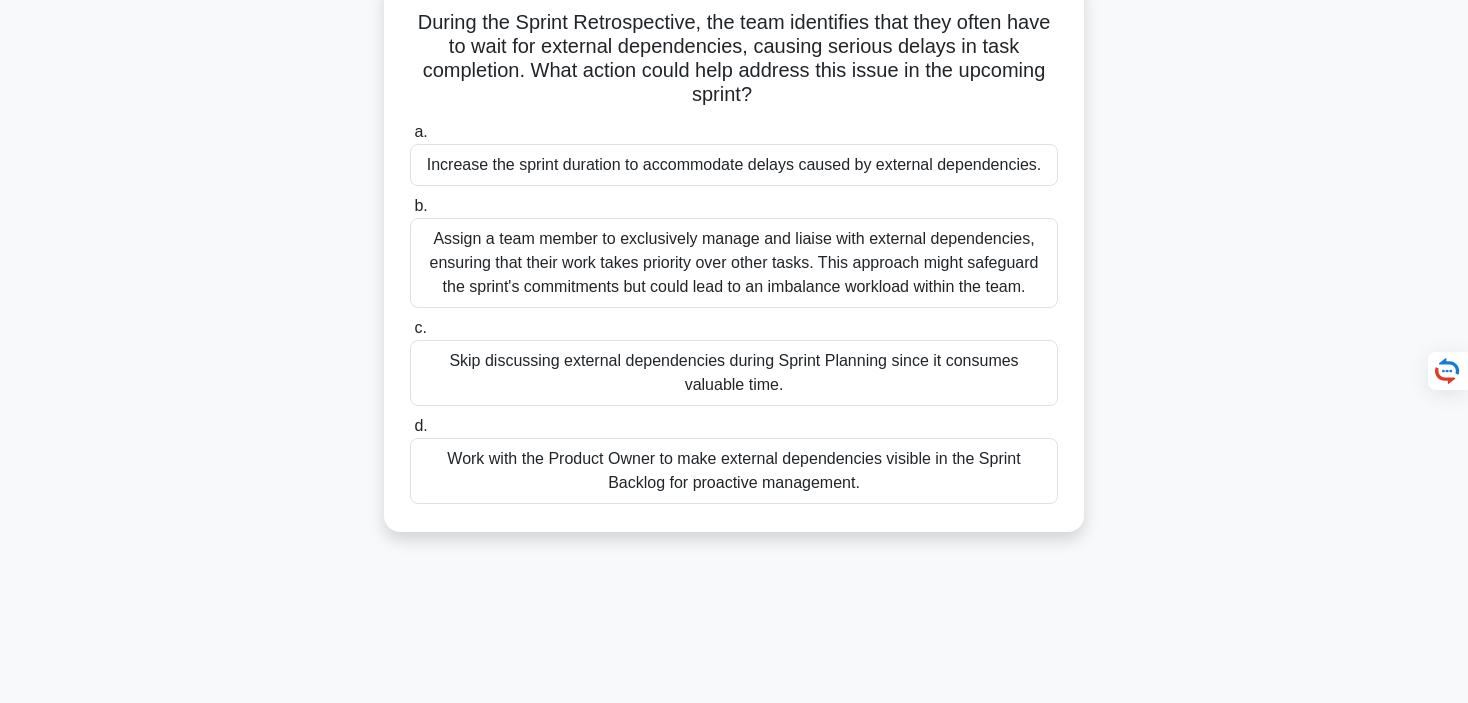 scroll, scrollTop: 0, scrollLeft: 0, axis: both 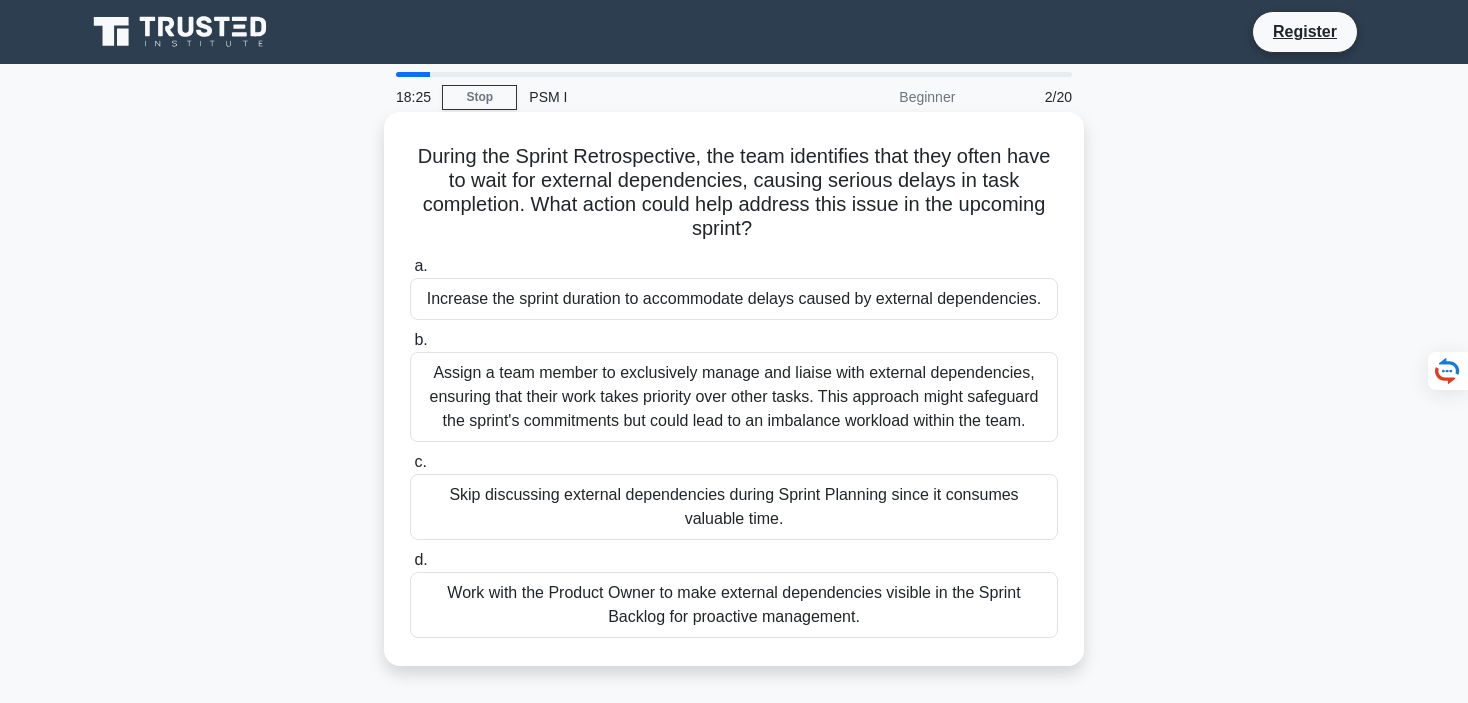 click on "Work with the Product Owner to make external dependencies visible in the Sprint Backlog for proactive management." at bounding box center (734, 605) 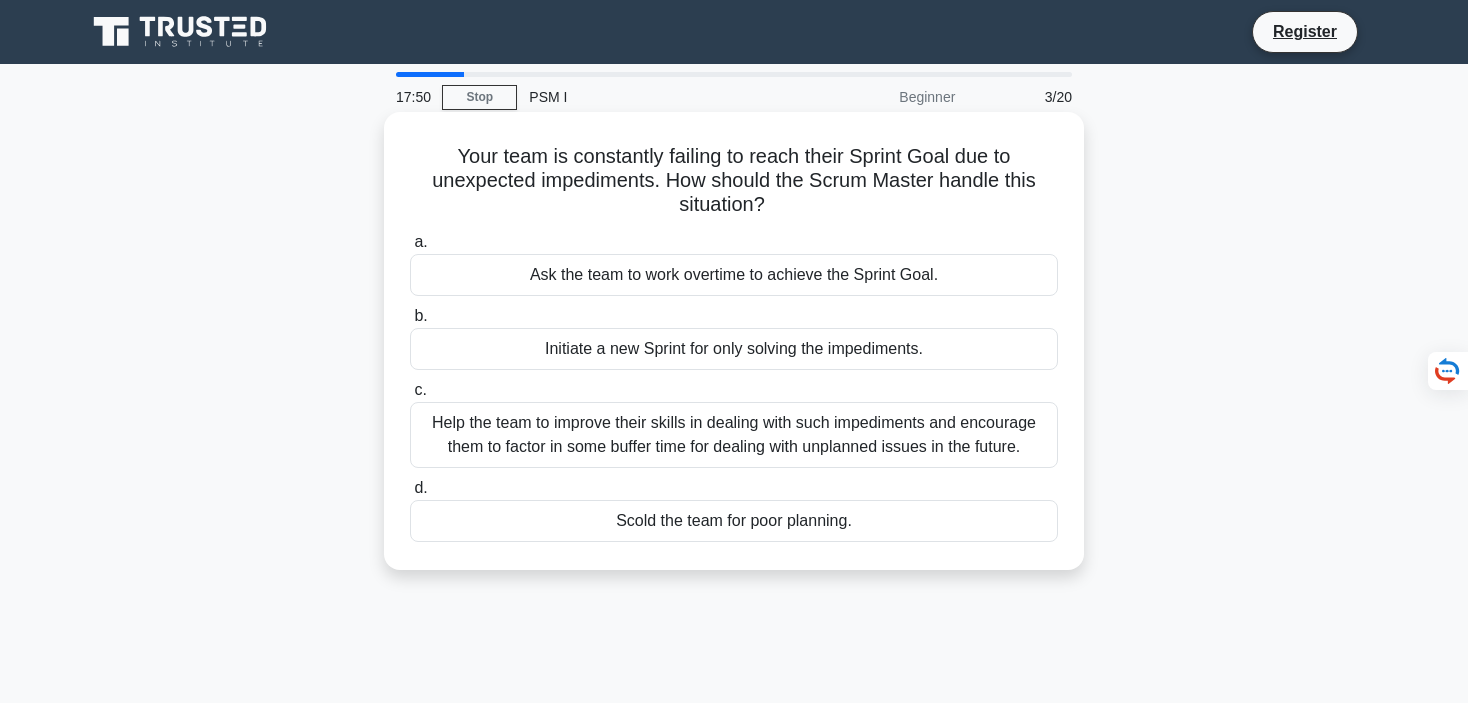 click on "Help the team to improve their skills in dealing with such impediments and encourage them to factor in some buffer time for dealing with unplanned issues in the future." at bounding box center (734, 435) 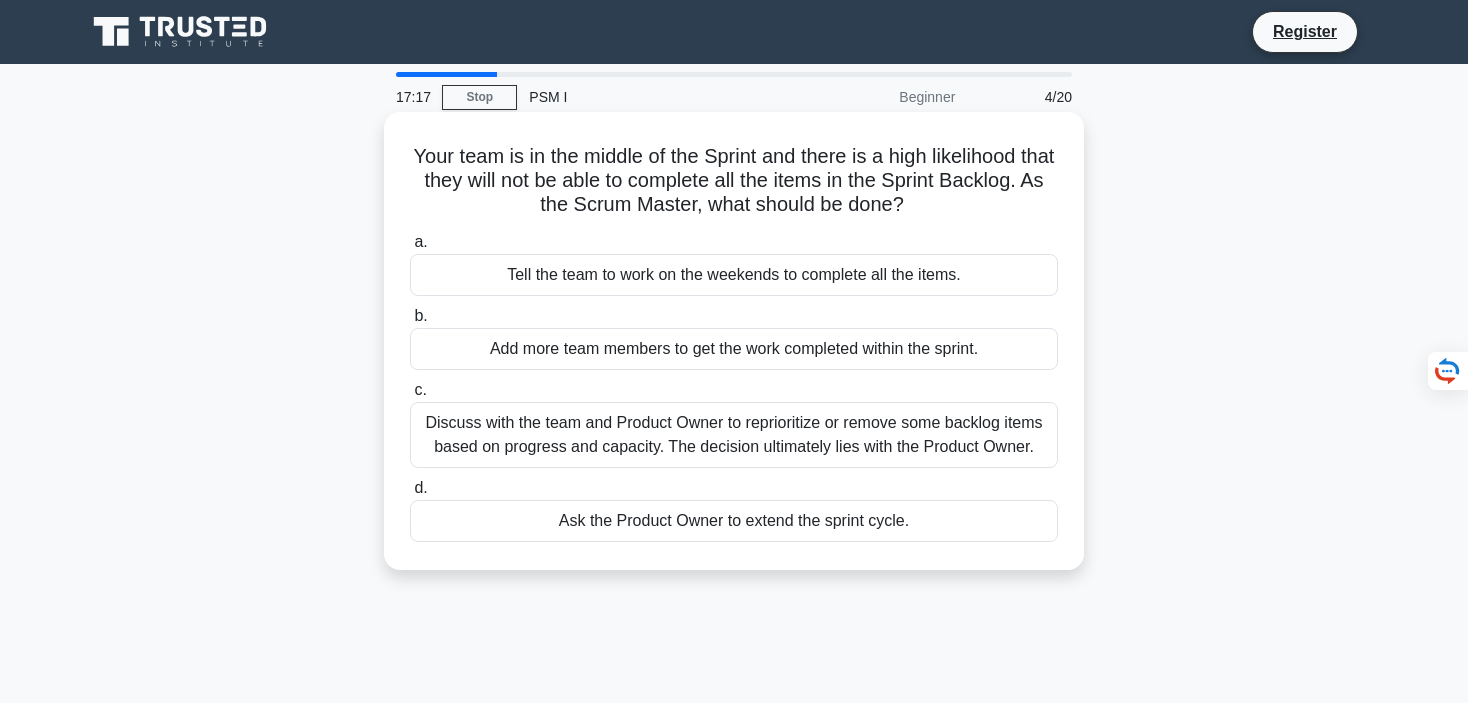 click on "Discuss with the team and Product Owner to reprioritize or remove some backlog items based on progress and capacity. The decision ultimately lies with the Product Owner." at bounding box center (734, 435) 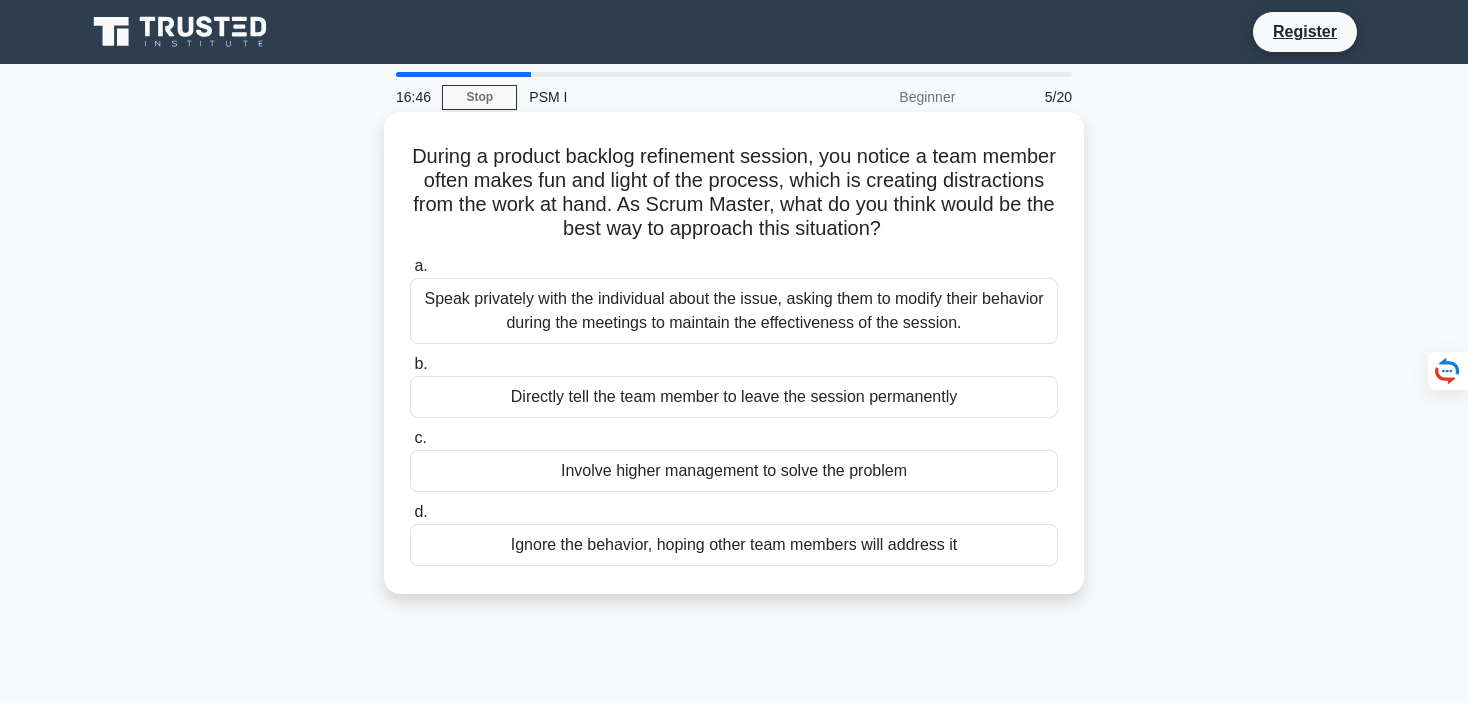 click on "Speak privately with the individual about the issue, asking them to modify their behavior during the meetings to maintain the effectiveness of the session." at bounding box center [734, 311] 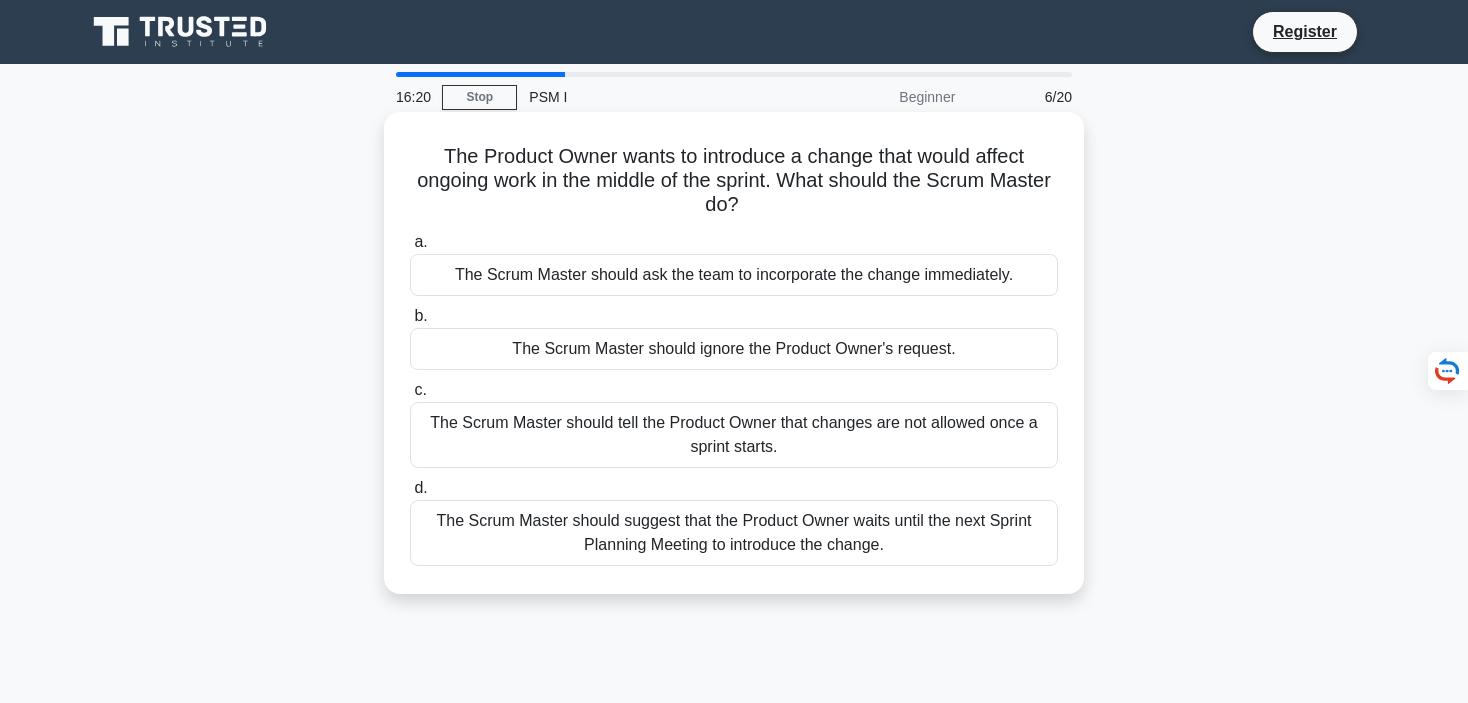 click on "The Scrum Master should suggest that the Product Owner waits until the next Sprint Planning Meeting to introduce the change." at bounding box center [734, 533] 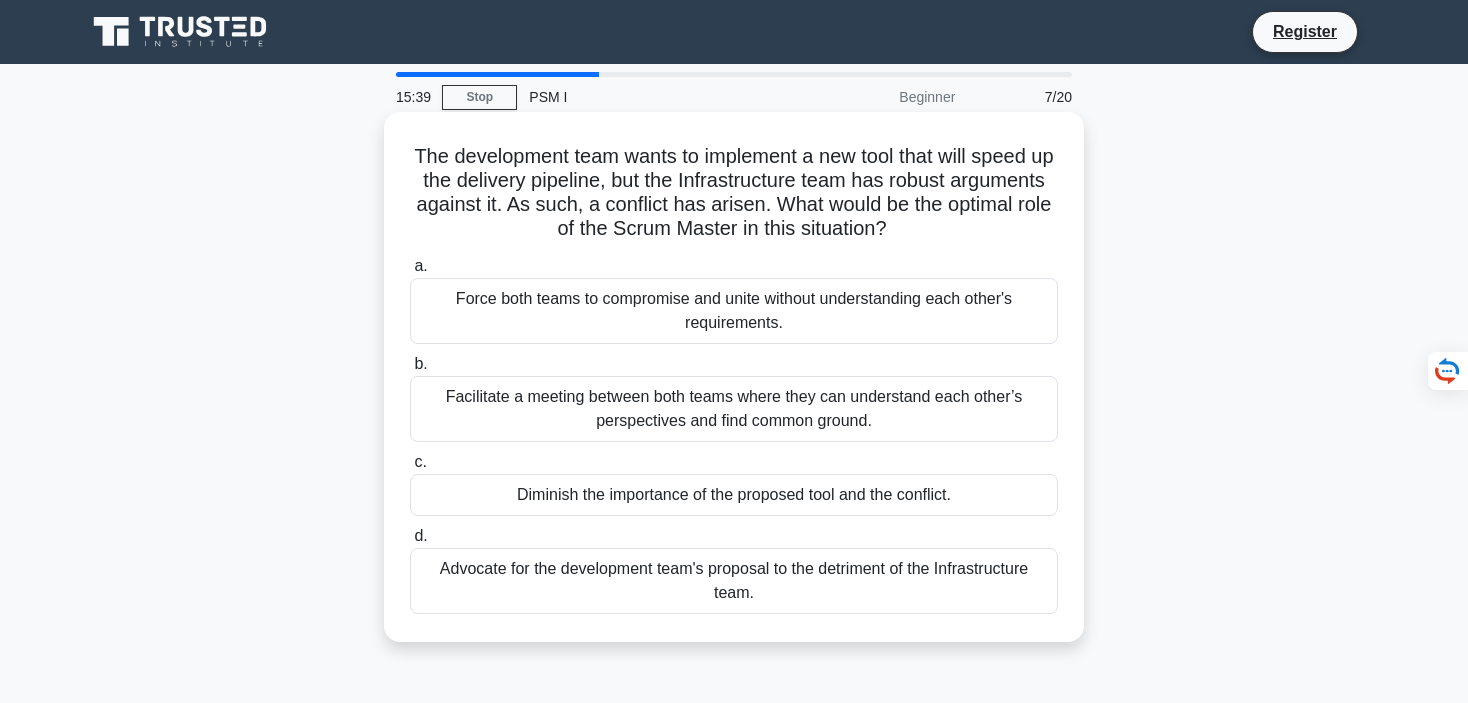 click on "Facilitate a meeting between both teams where they can understand each other’s perspectives and find common ground." at bounding box center (734, 409) 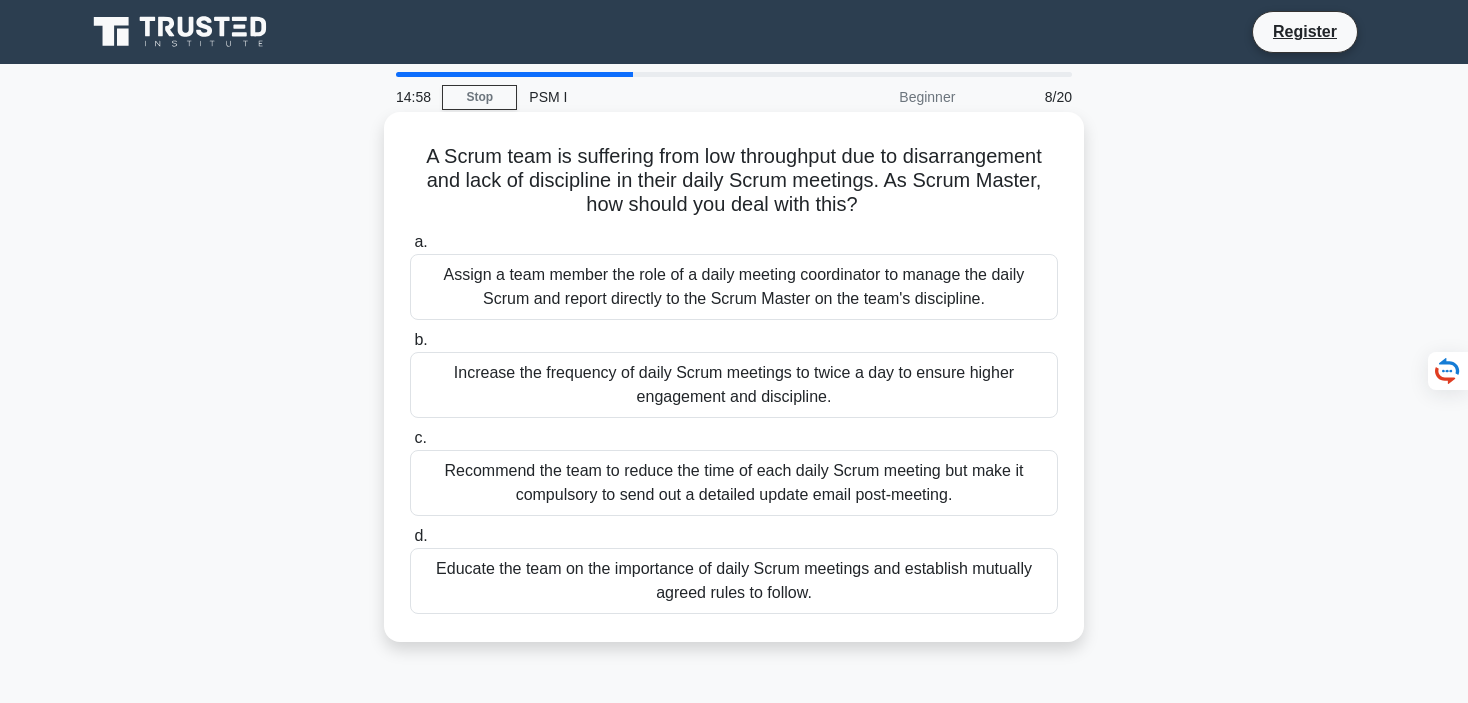 click on "Educate the team on the importance of daily Scrum meetings and establish mutually agreed rules to follow." at bounding box center [734, 581] 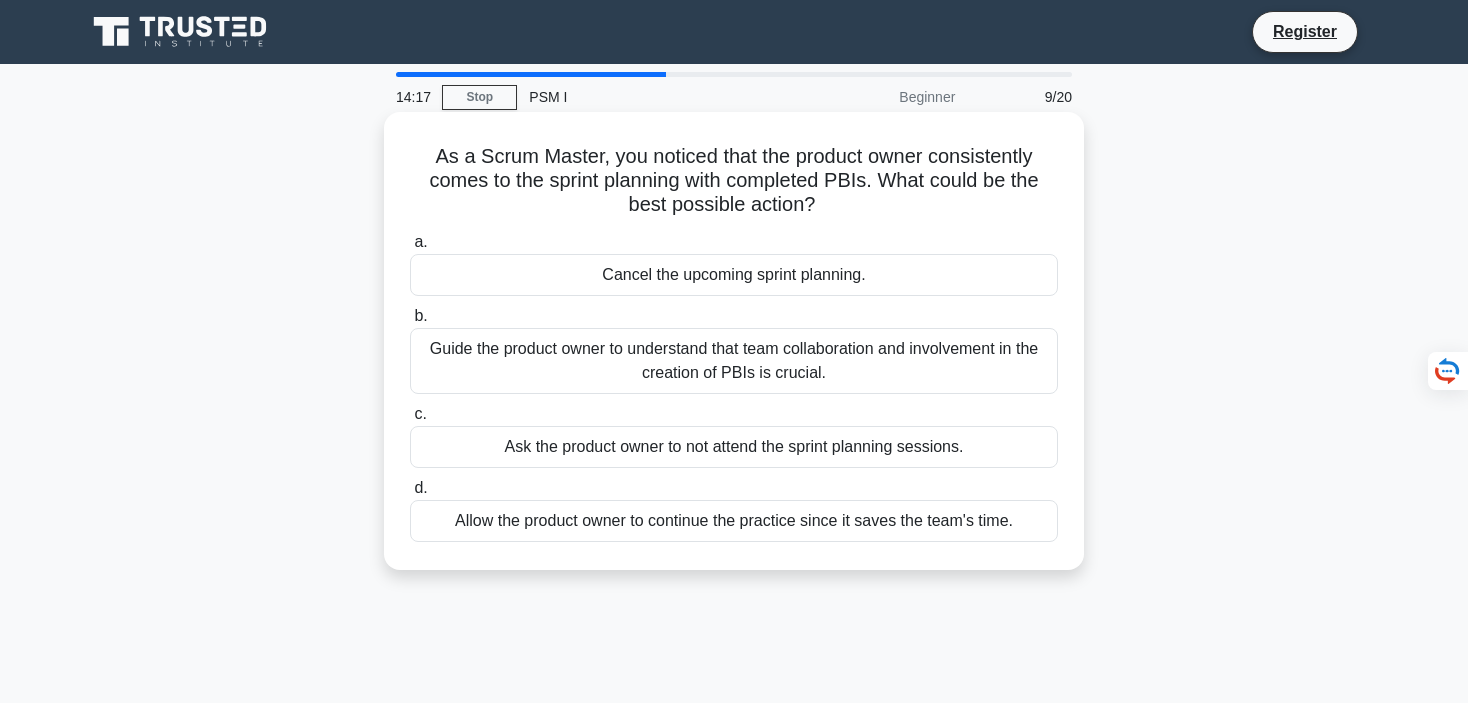 click on "Guide the product owner to understand that team collaboration and involvement in the creation of PBIs is crucial." at bounding box center (734, 361) 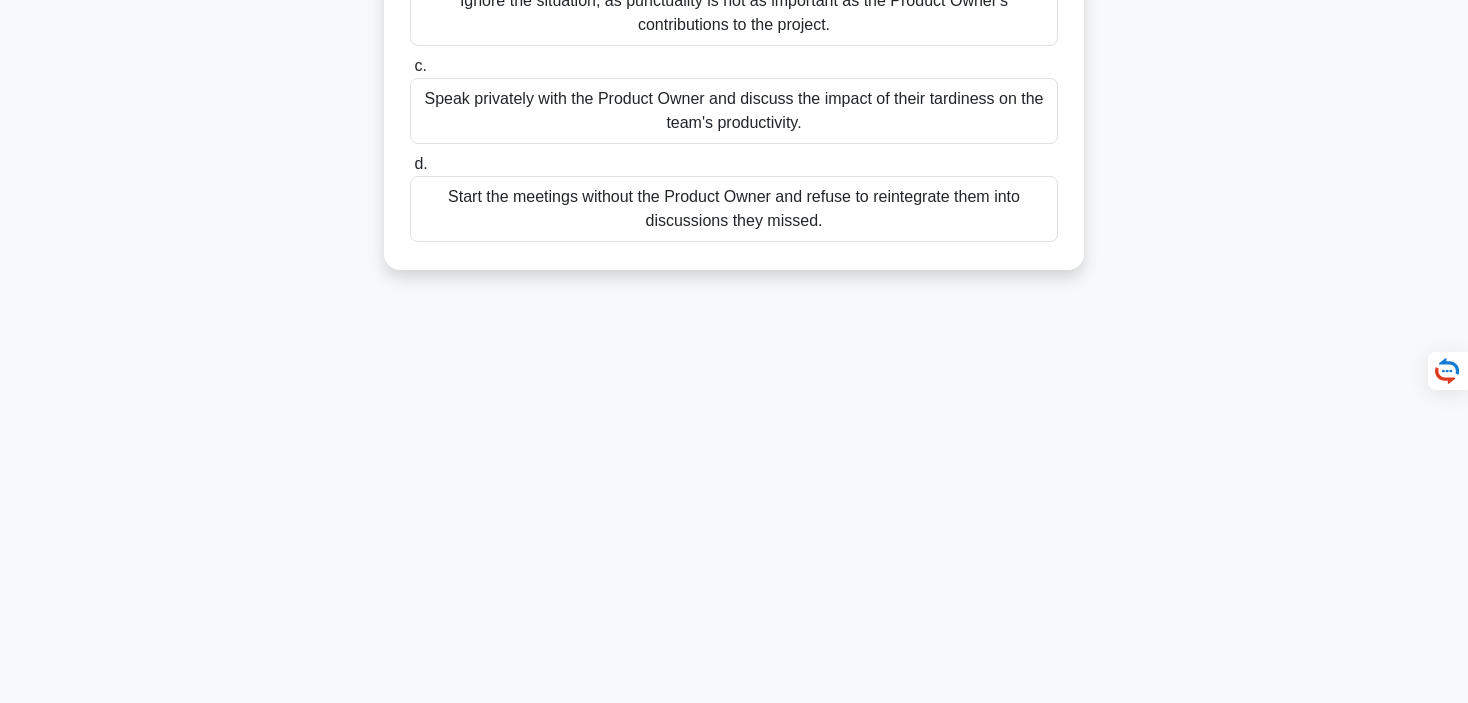 scroll, scrollTop: 0, scrollLeft: 0, axis: both 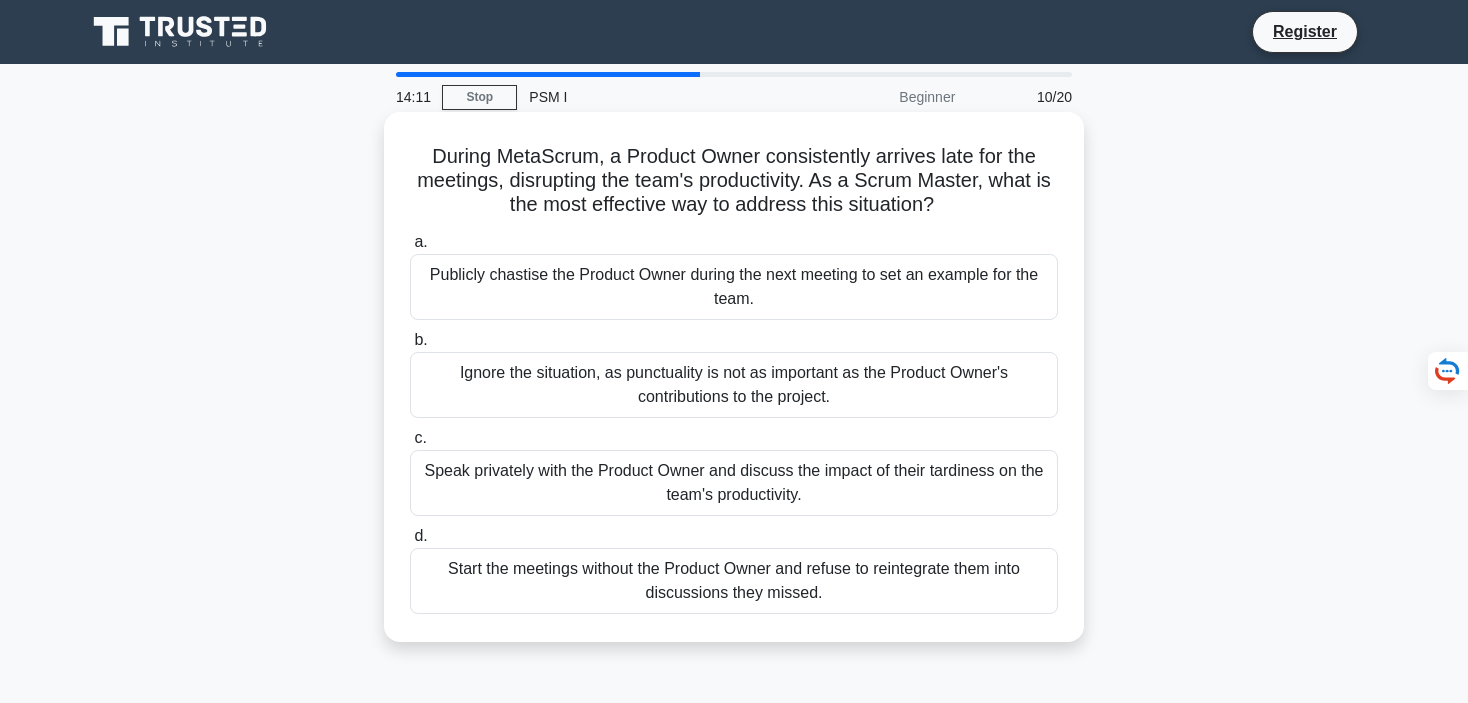 click on "Ignore the situation, as punctuality is not as important as the Product Owner's contributions to the project." at bounding box center (734, 385) 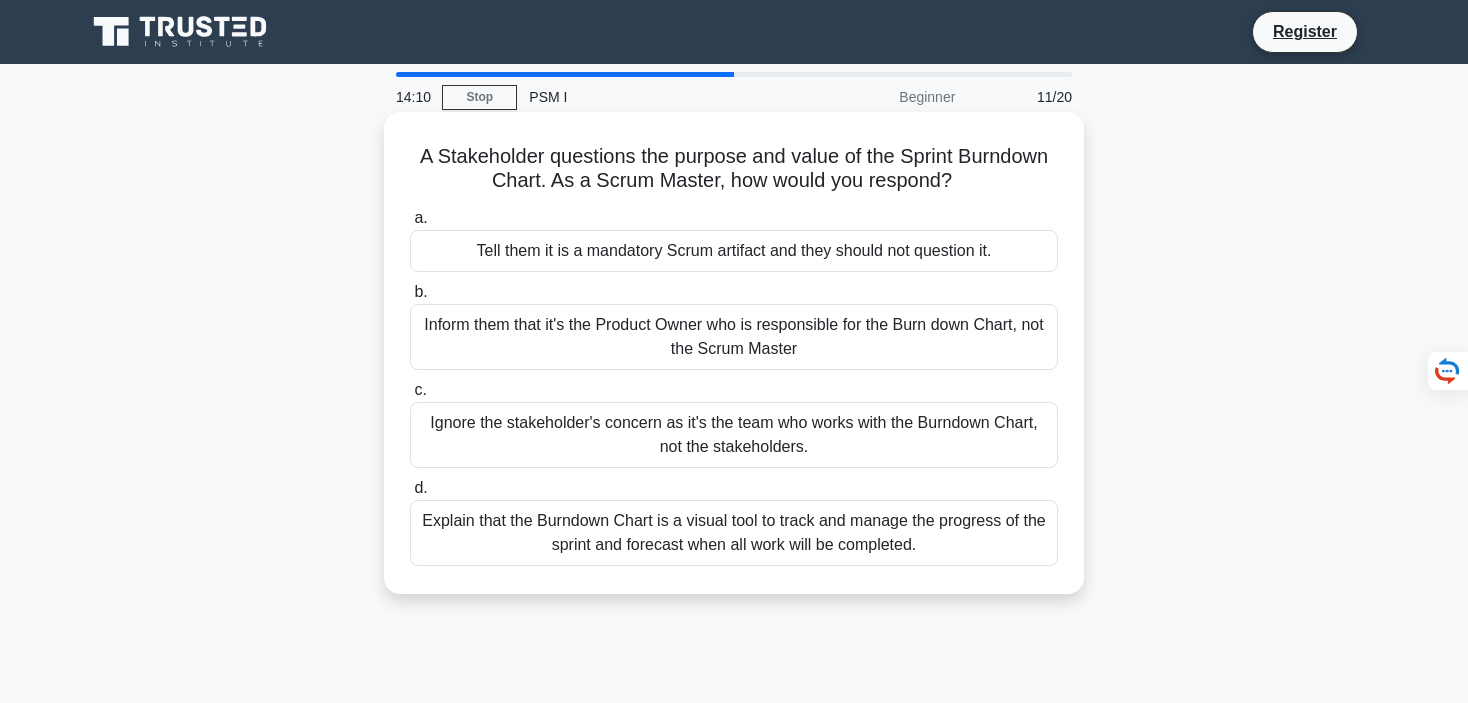 click on "Inform them that it's the Product Owner who is responsible for the Burn down Chart, not the Scrum Master" at bounding box center (734, 337) 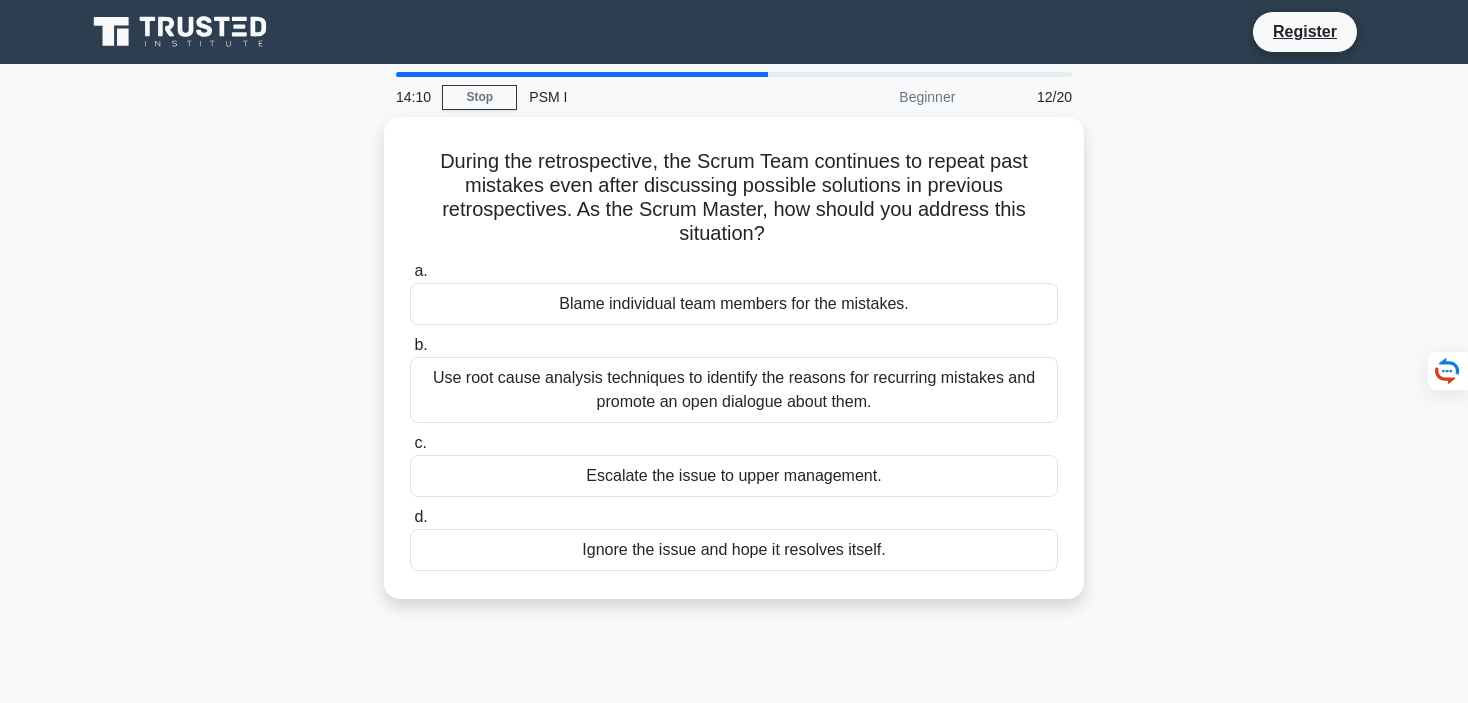 click on "Use root cause analysis techniques to identify the reasons for recurring mistakes and promote an open dialogue about them." at bounding box center [734, 390] 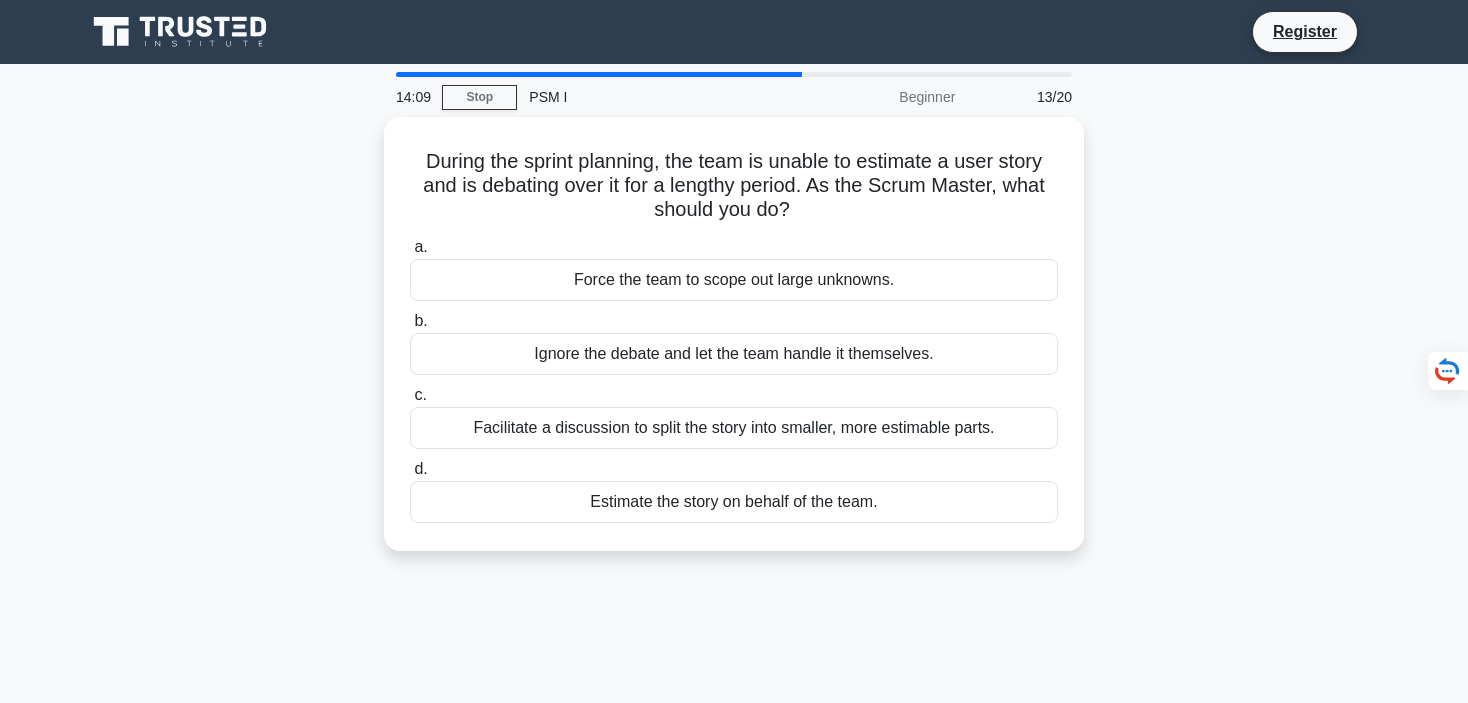 click on "Ignore the debate and let the team handle it themselves." at bounding box center (734, 354) 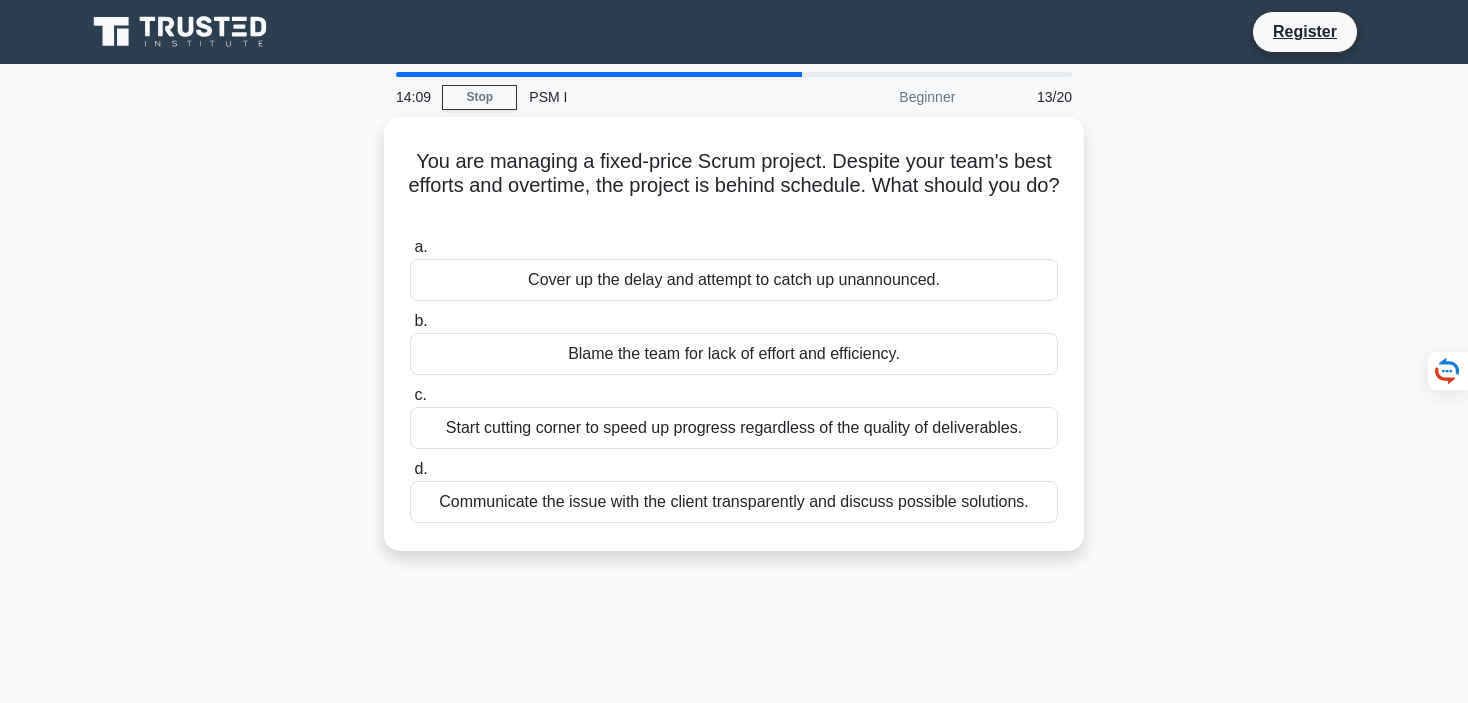 click on "Blame the team for lack of effort and efficiency." at bounding box center [734, 354] 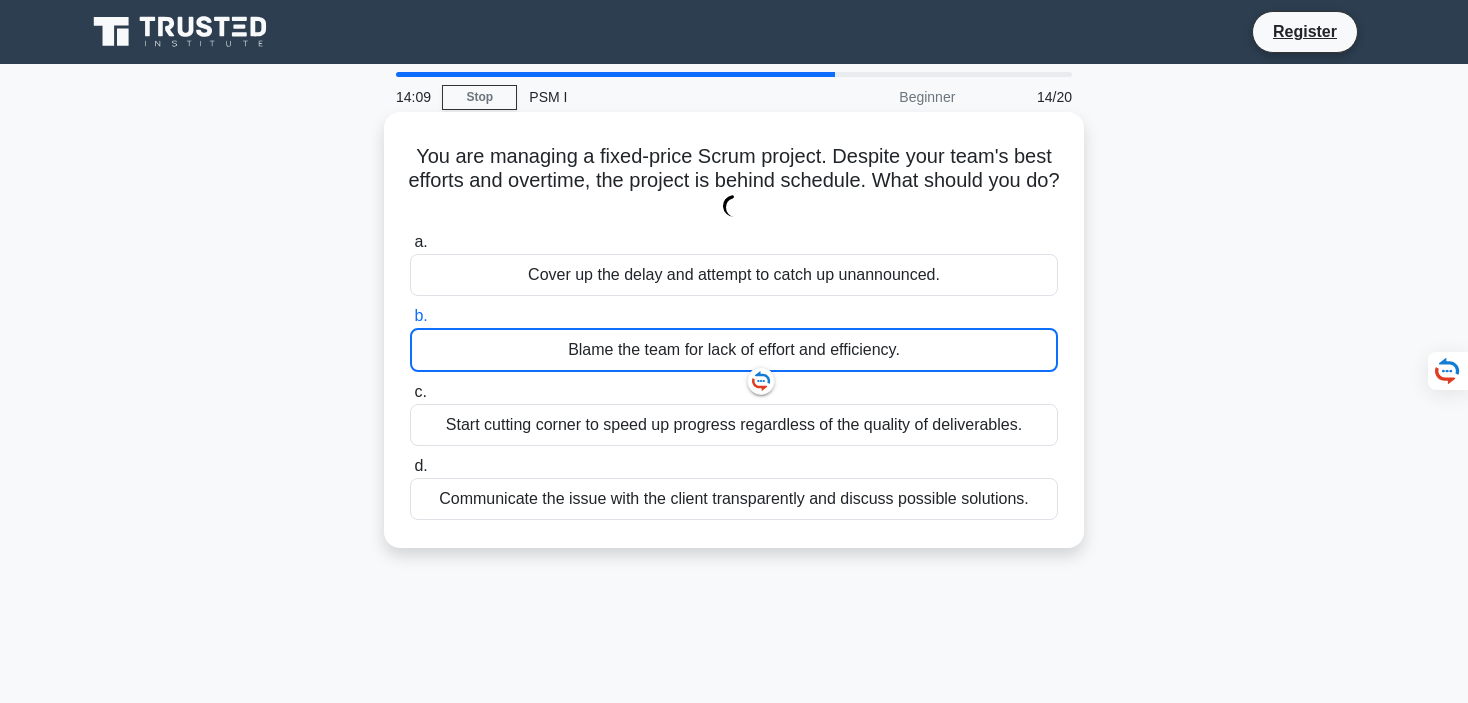 click on "Blame the team for lack of effort and efficiency." at bounding box center [734, 350] 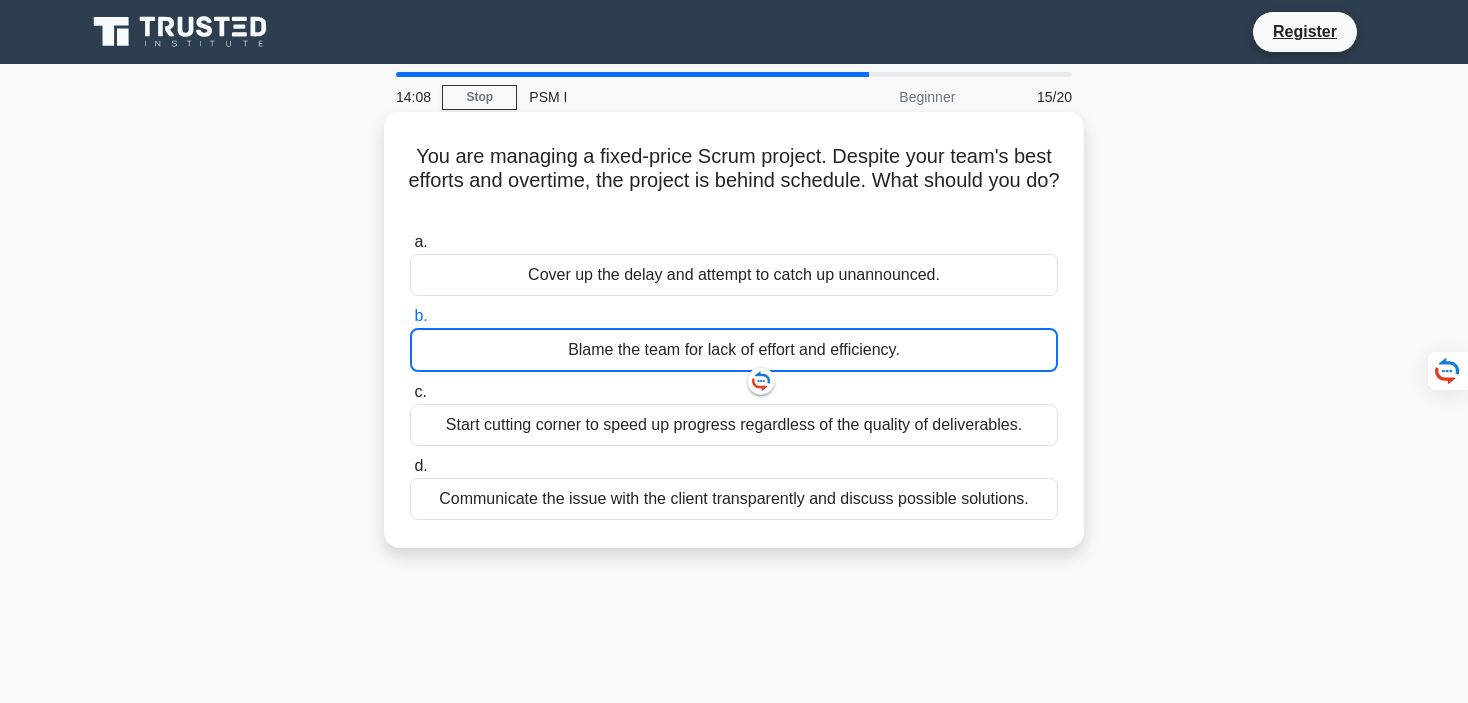 click on "Blame the team for lack of effort and efficiency." at bounding box center (734, 350) 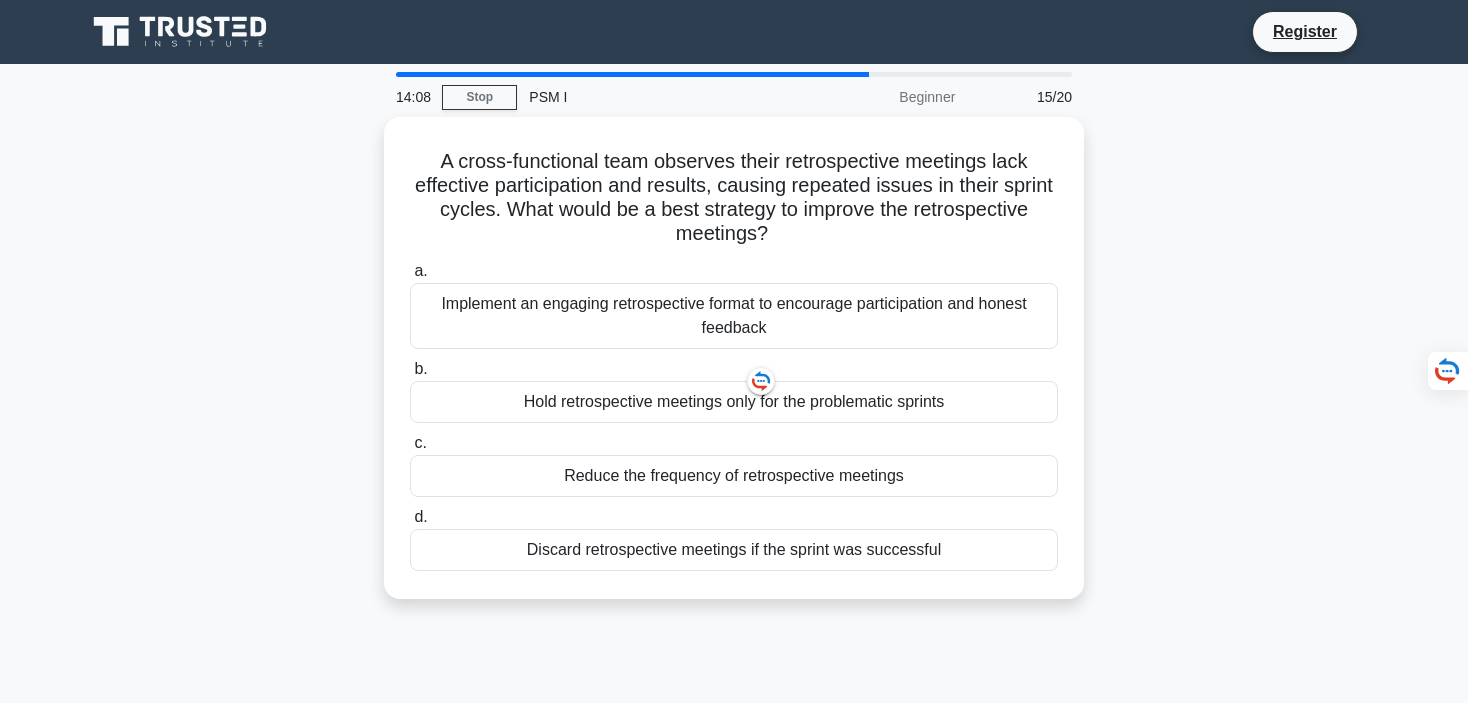 click on "b.
Hold retrospective meetings only for the problematic sprints" at bounding box center (734, 390) 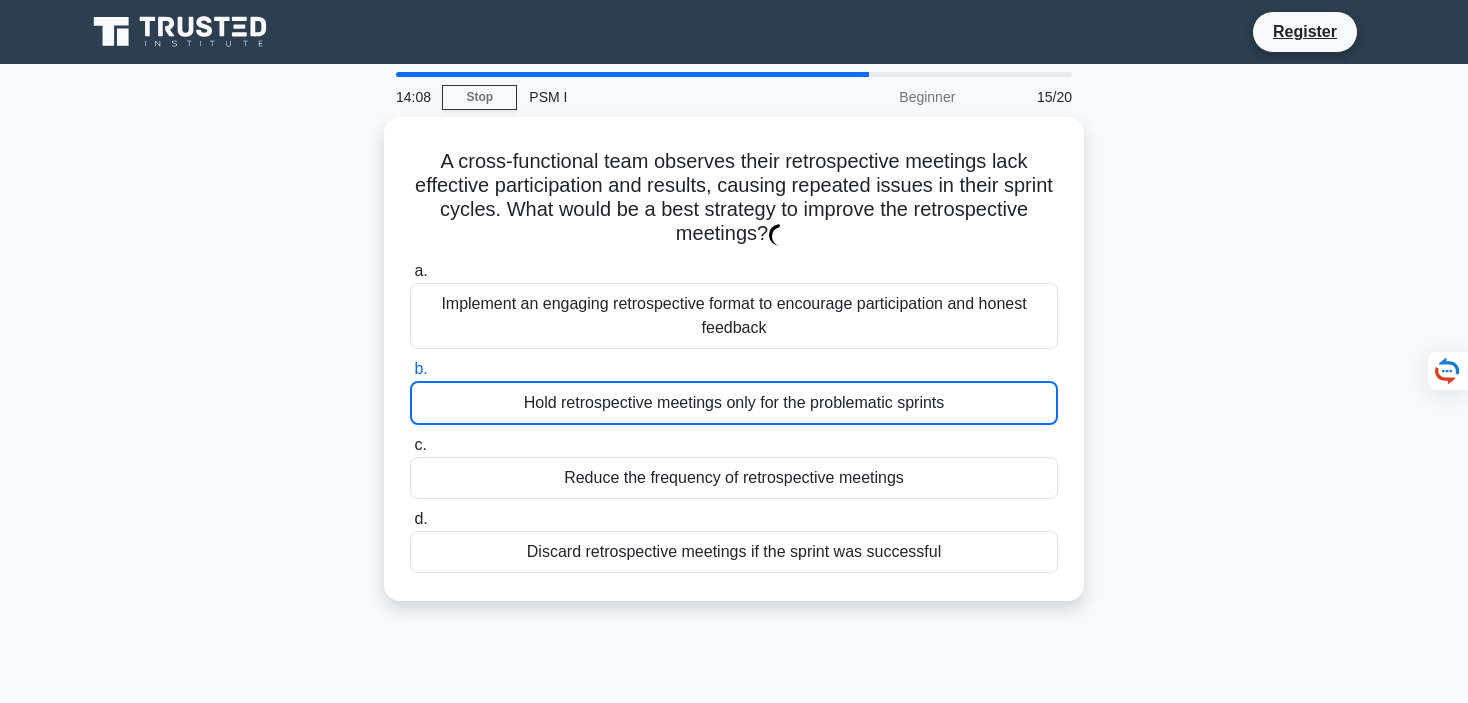 click on "b.
Hold retrospective meetings only for the problematic sprints" at bounding box center [734, 391] 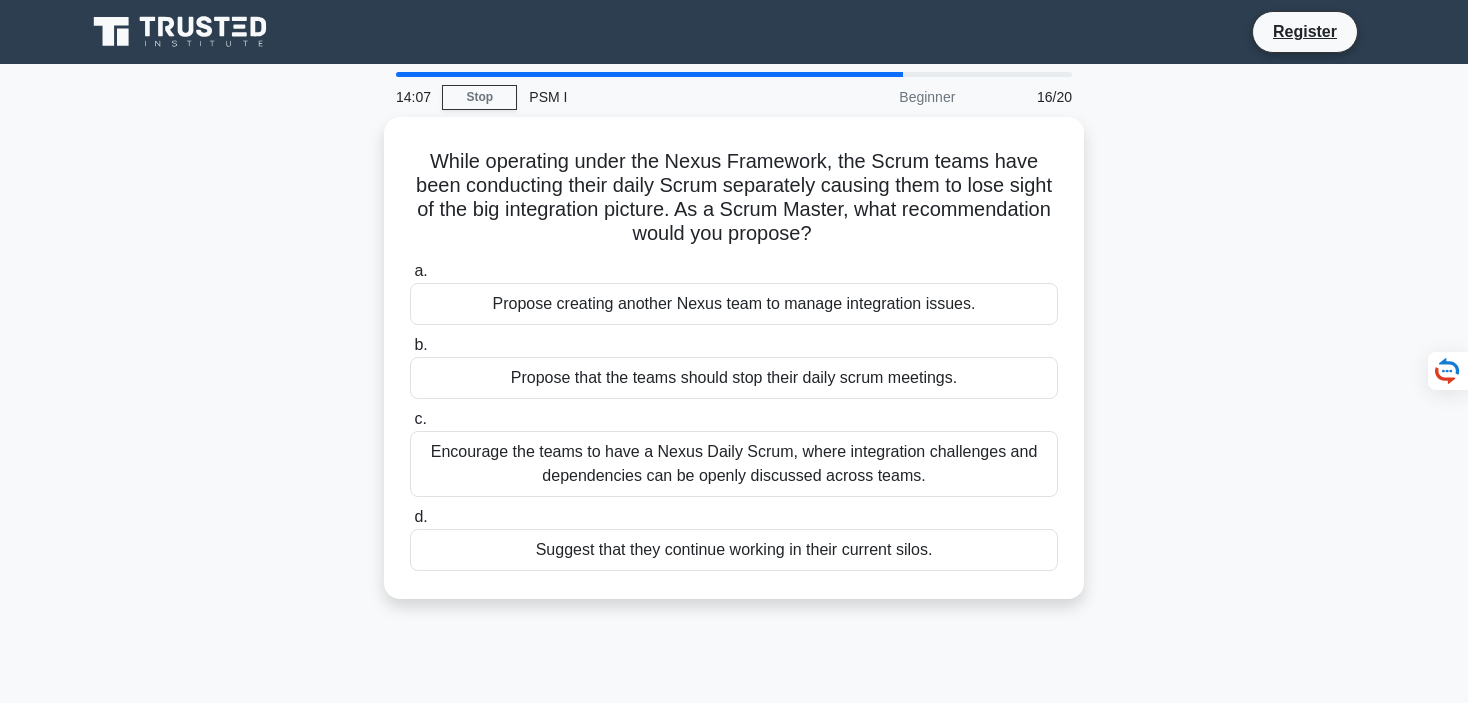 click on "Propose that the teams should stop their daily scrum meetings." at bounding box center (734, 378) 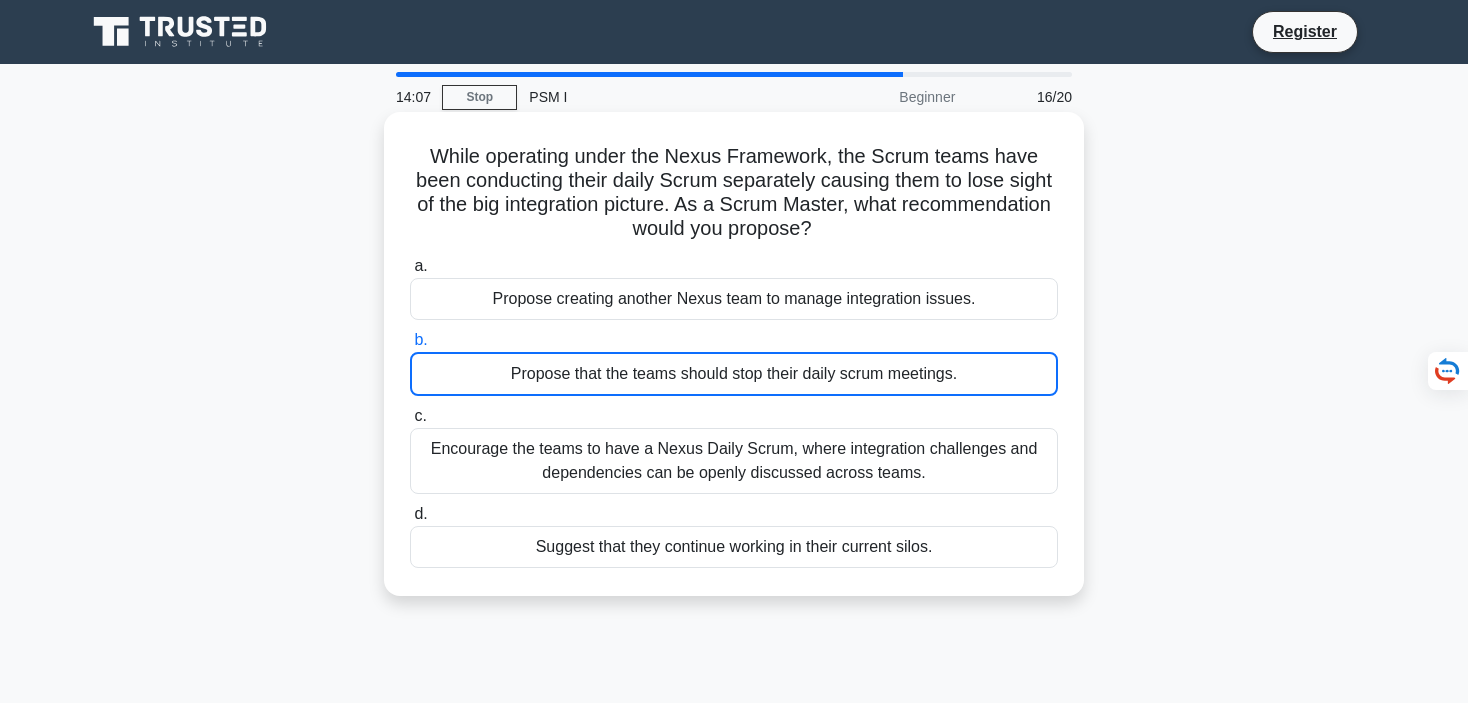 click on "Propose that the teams should stop their daily scrum meetings." at bounding box center [734, 374] 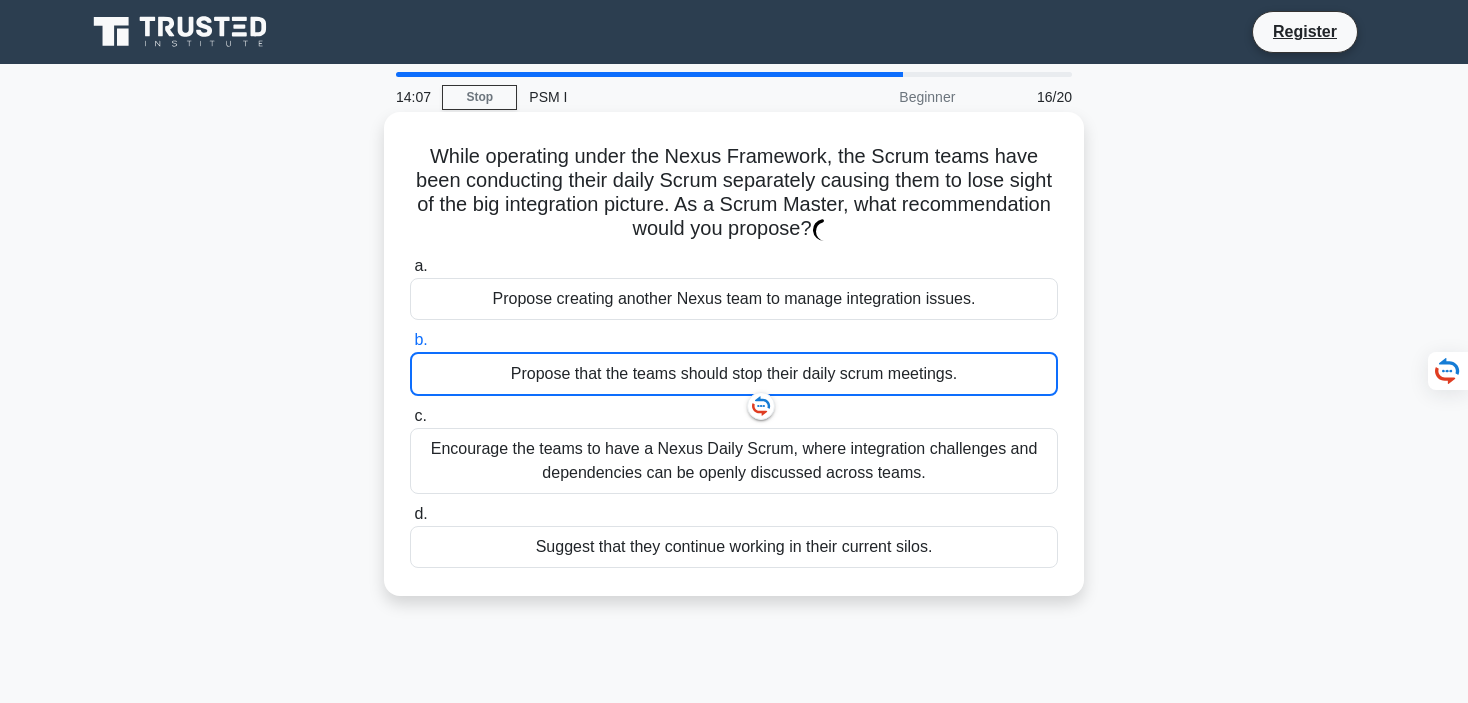 click on "Propose that the teams should stop their daily scrum meetings." at bounding box center (734, 374) 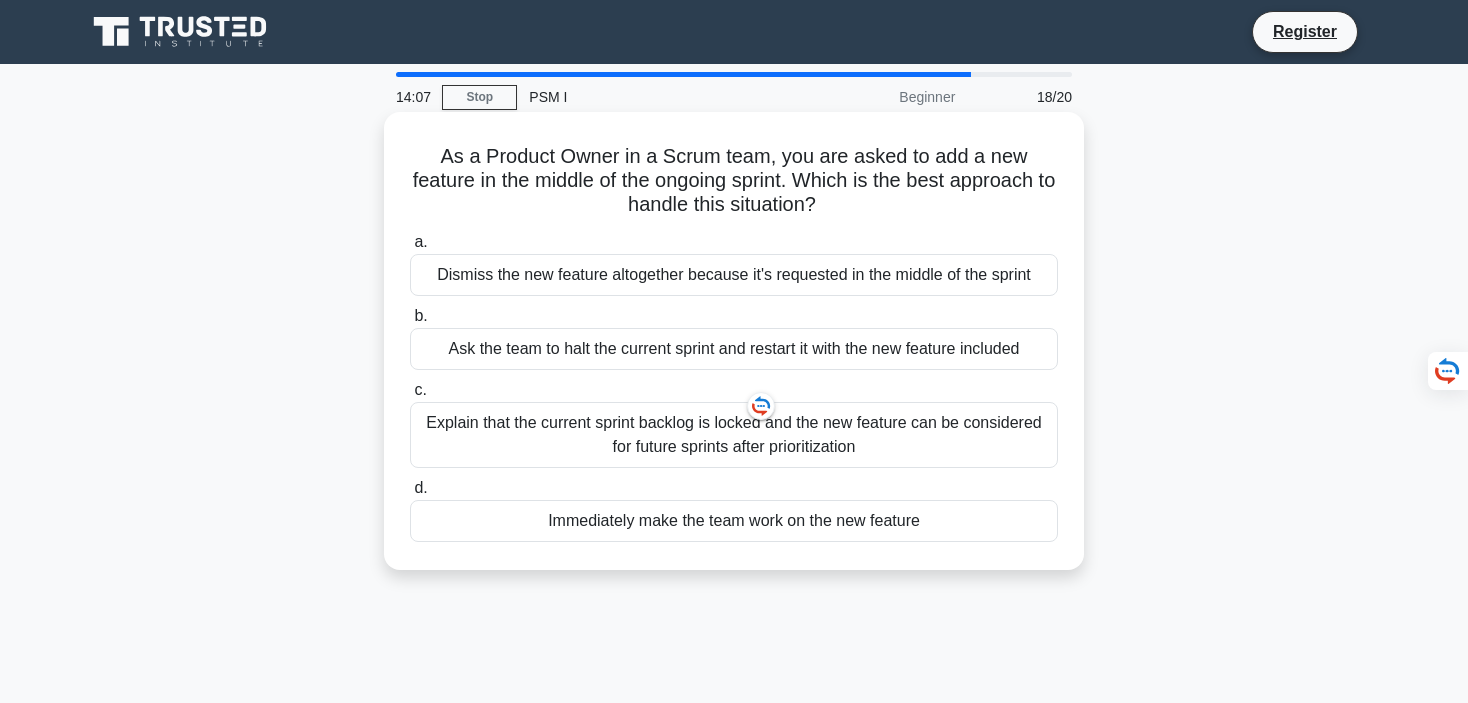 click on "Ask the team to halt the current sprint and restart it with the new feature included" at bounding box center (734, 349) 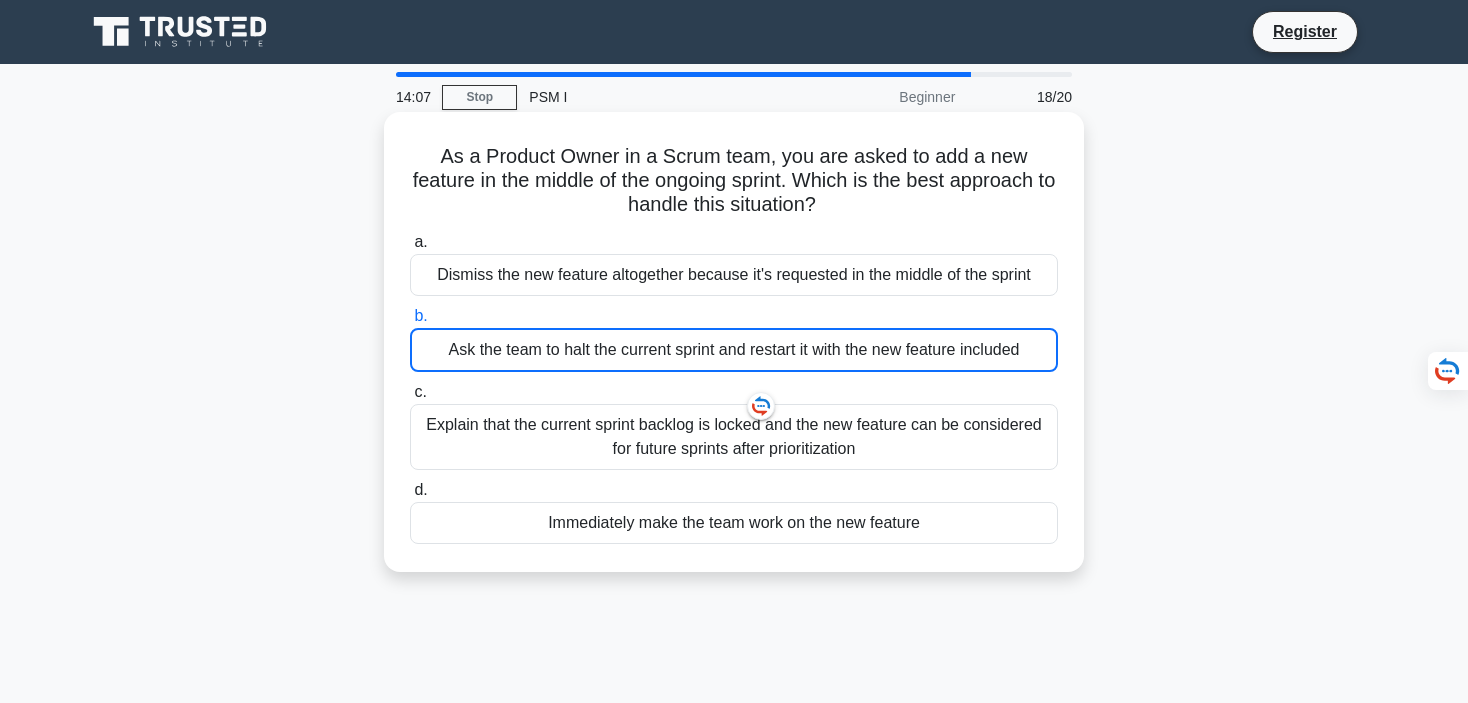 click on "Ask the team to halt the current sprint and restart it with the new feature included" at bounding box center (734, 350) 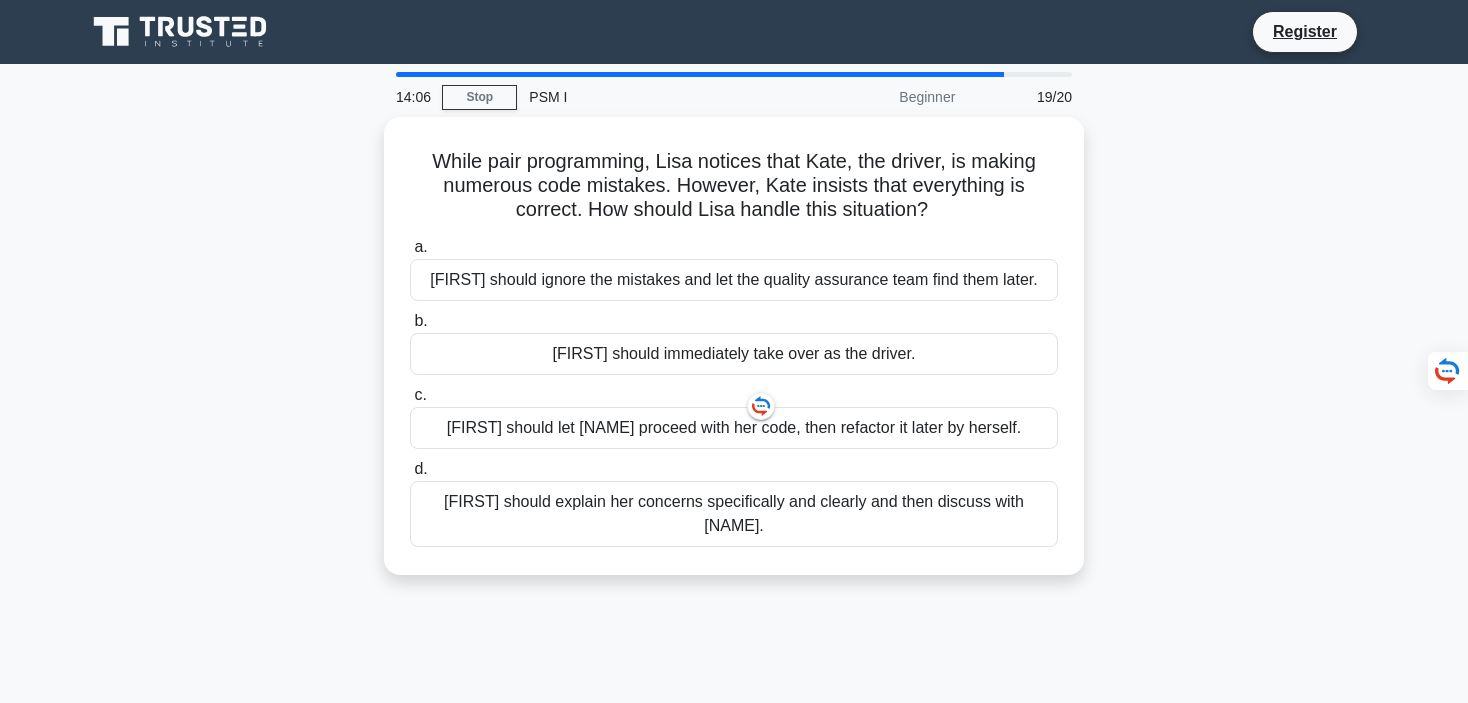 click on "Lisa should immediately take over as the driver." at bounding box center (734, 354) 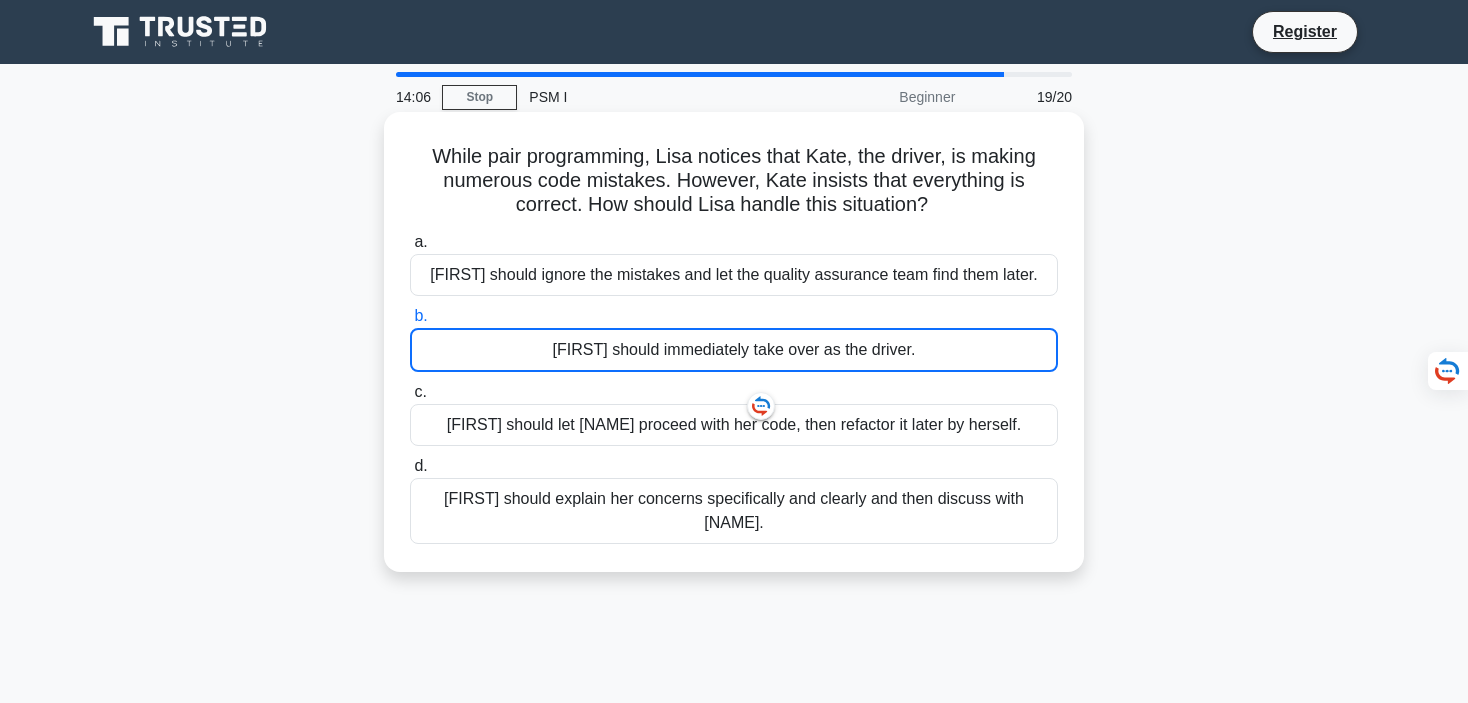 click on "Lisa should immediately take over as the driver." at bounding box center [734, 350] 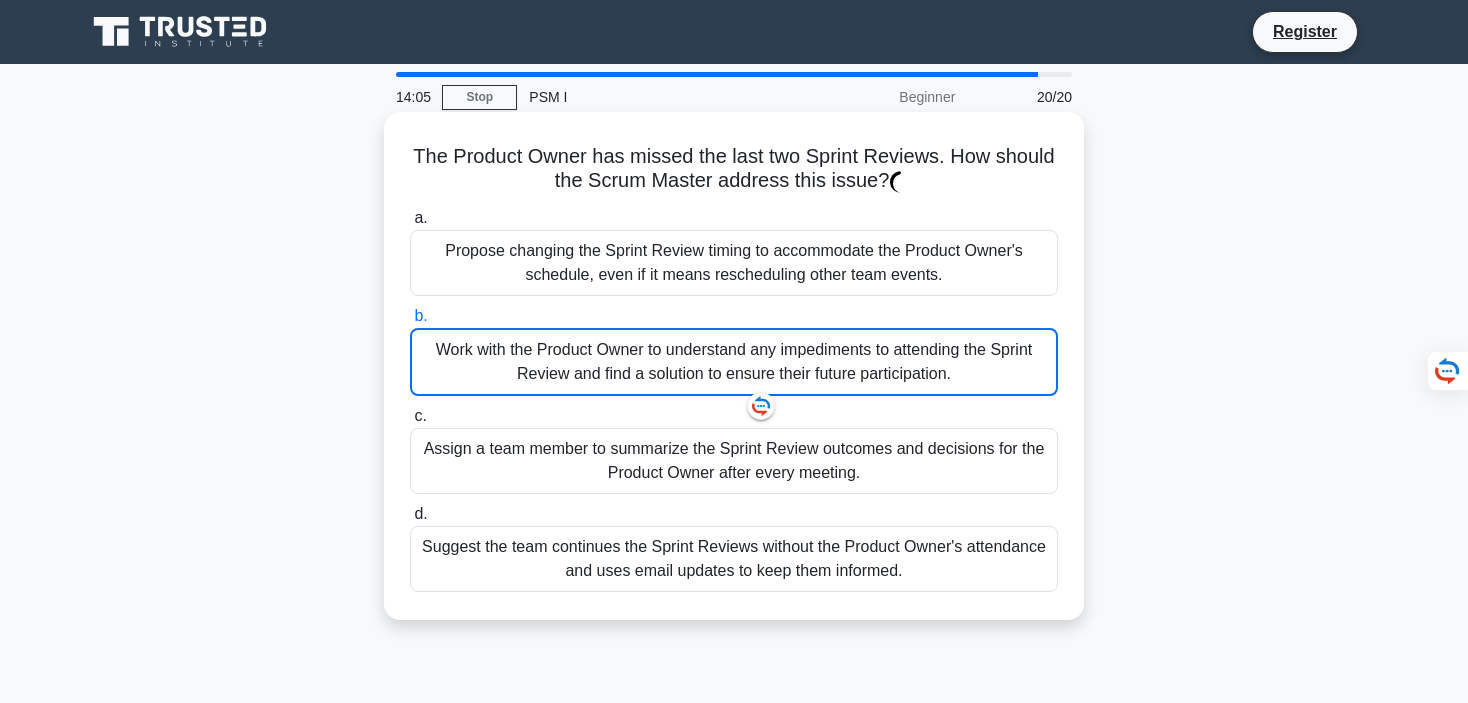 click on "Work with the Product Owner to understand any impediments to attending the Sprint Review and find a solution to ensure their future participation." at bounding box center [734, 362] 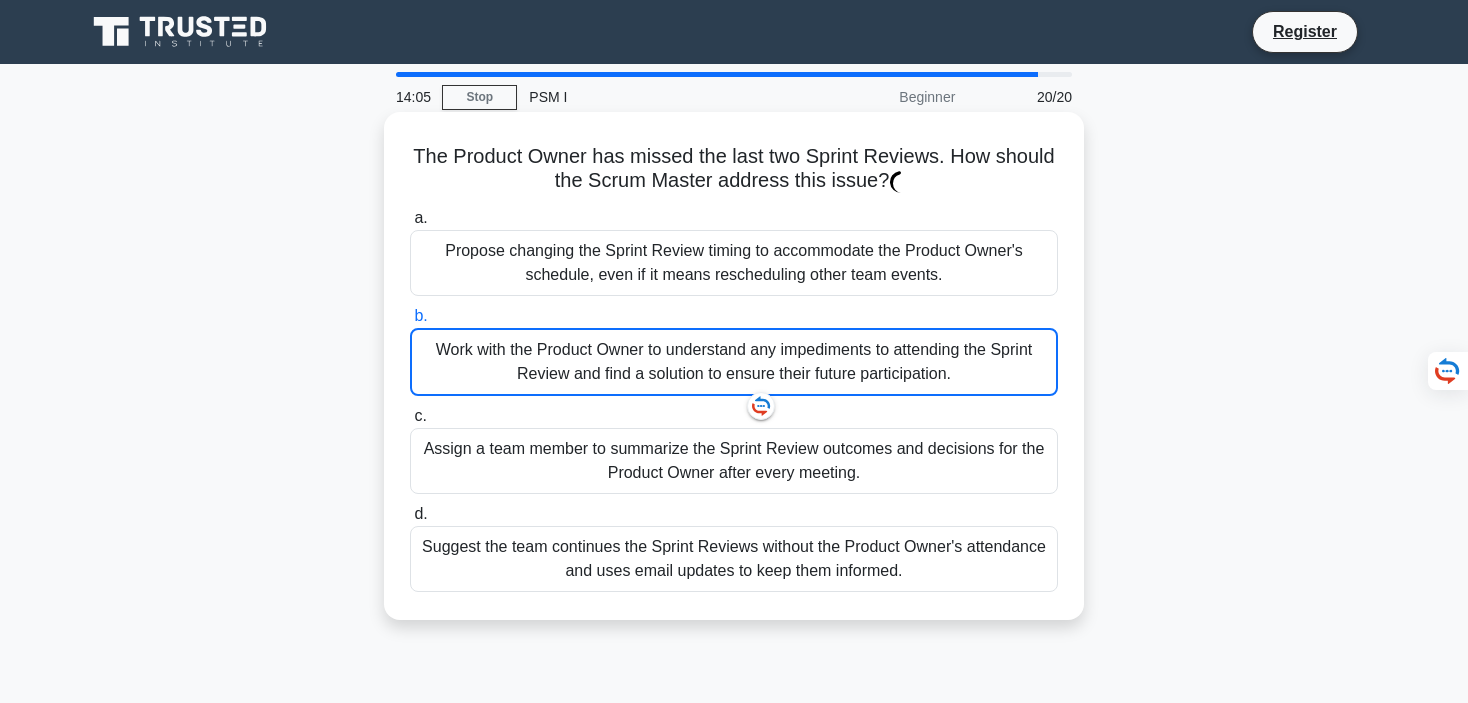 click on "b.
Work with the Product Owner to understand any impediments to attending the Sprint Review and find a solution to ensure their future participation." at bounding box center [410, 316] 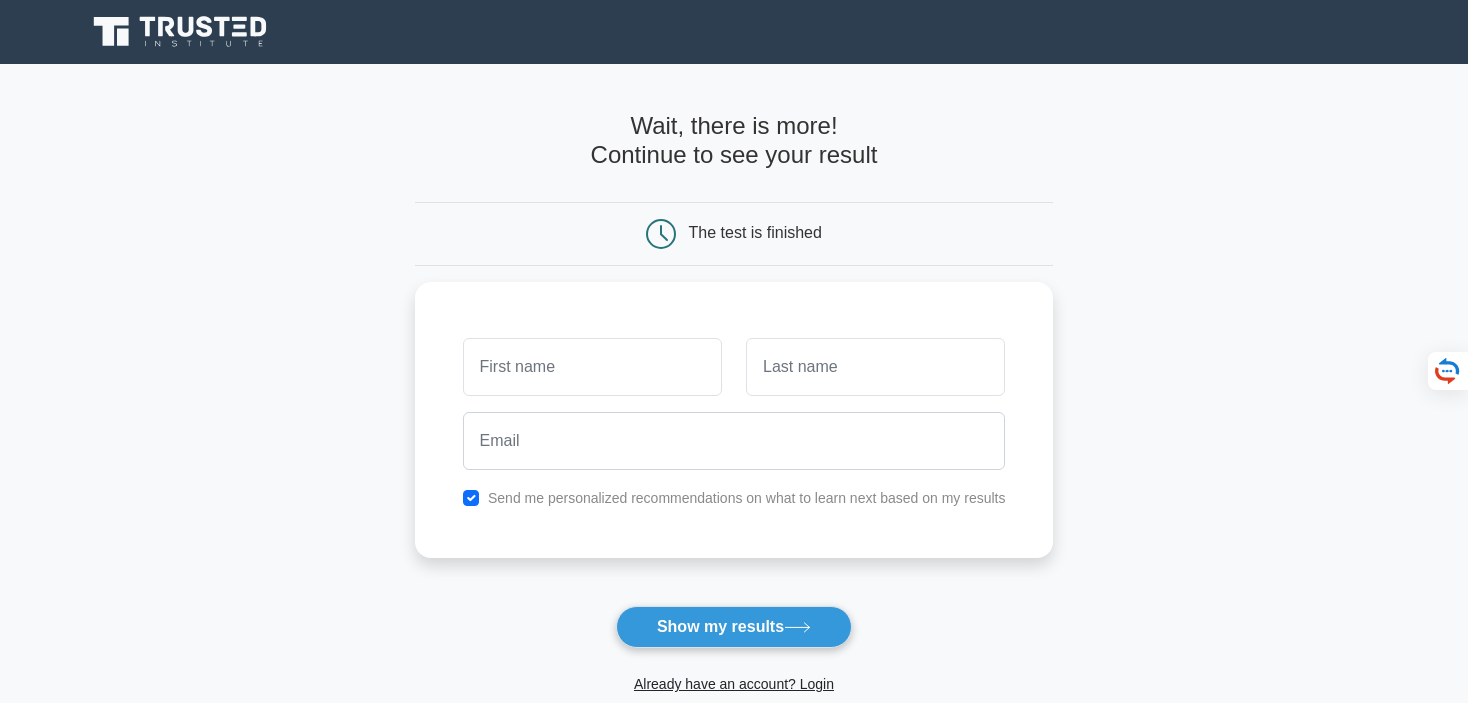 scroll, scrollTop: 0, scrollLeft: 0, axis: both 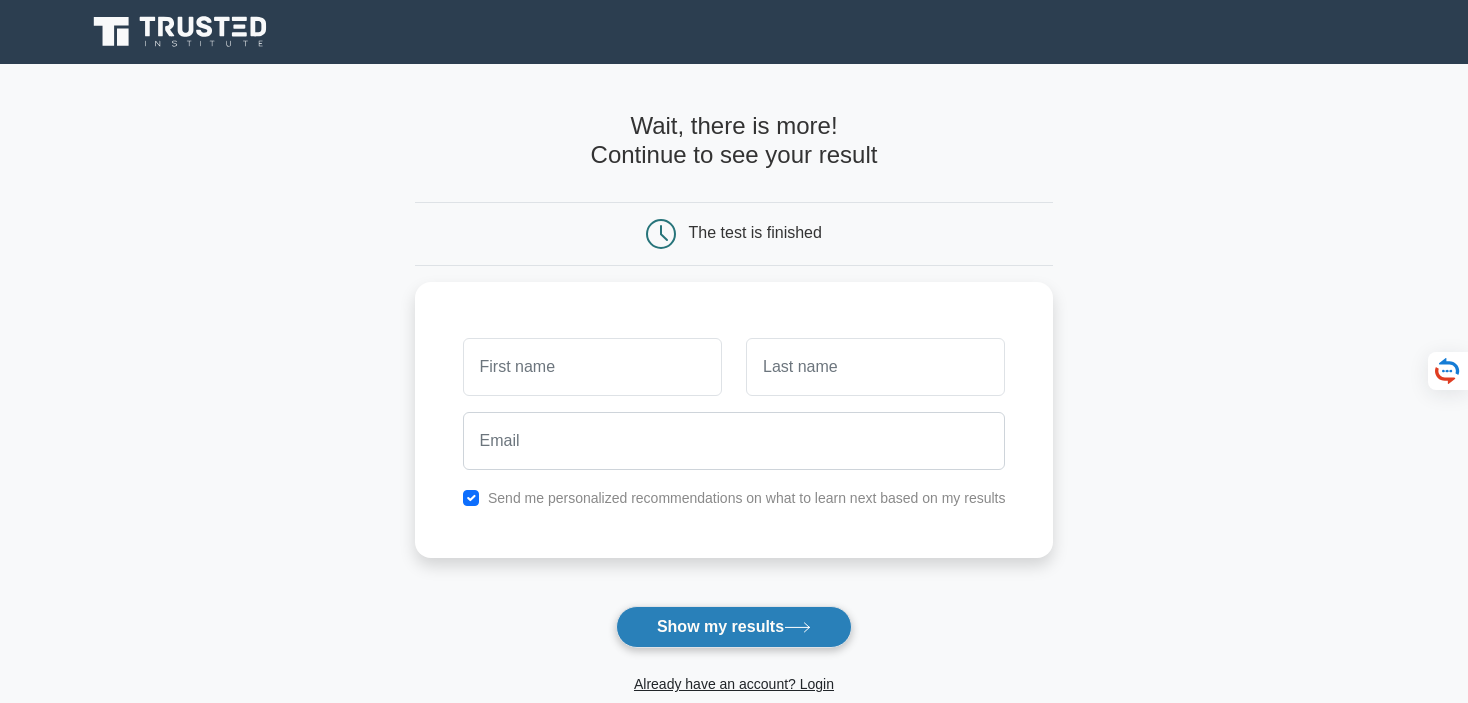 click on "Show my results" at bounding box center [734, 627] 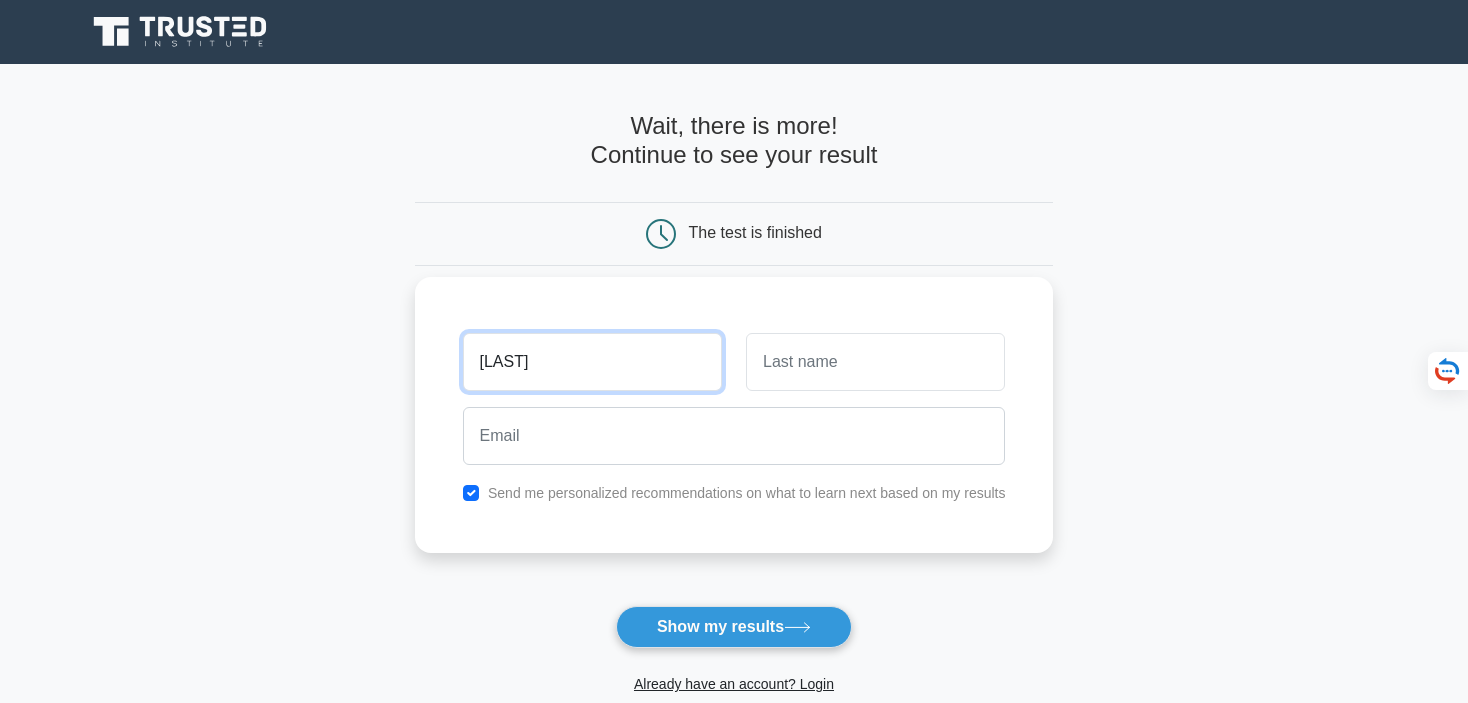 type on "madjda" 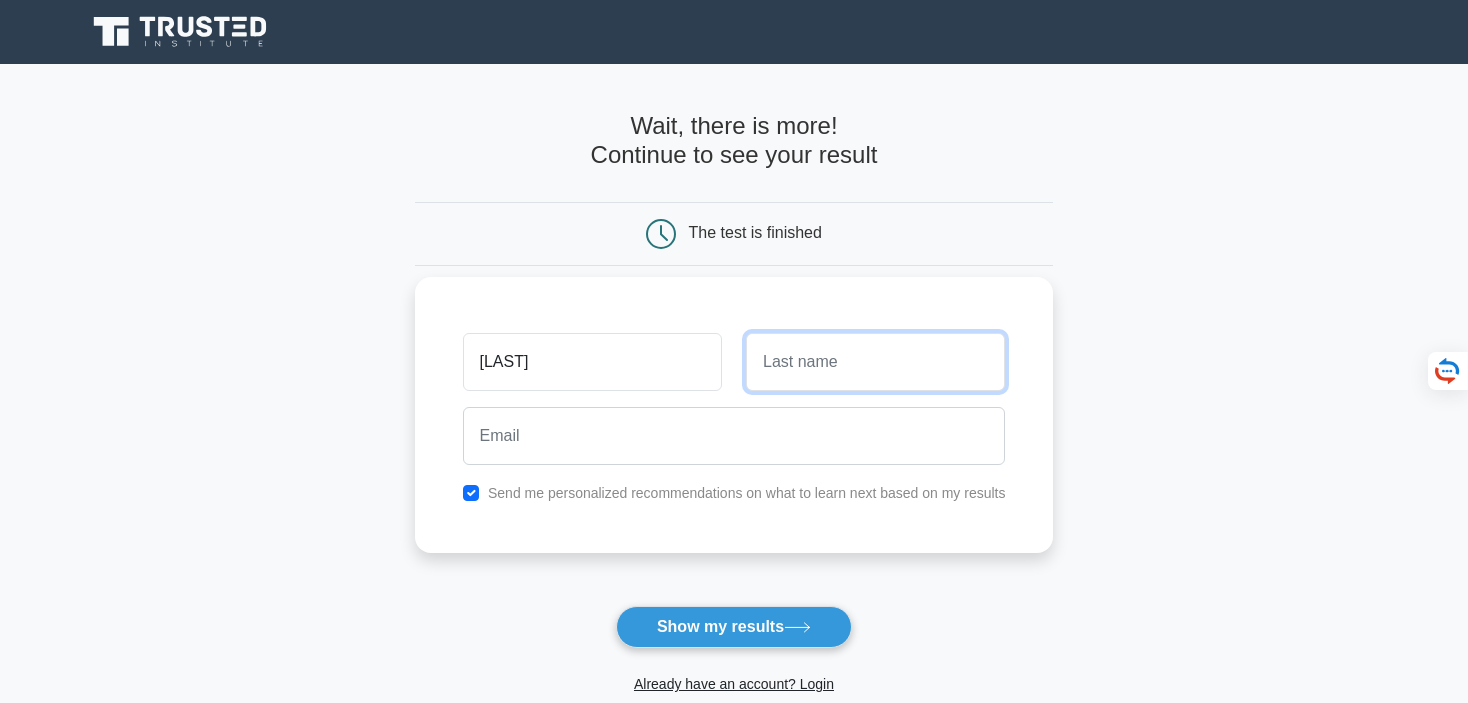 click at bounding box center [875, 362] 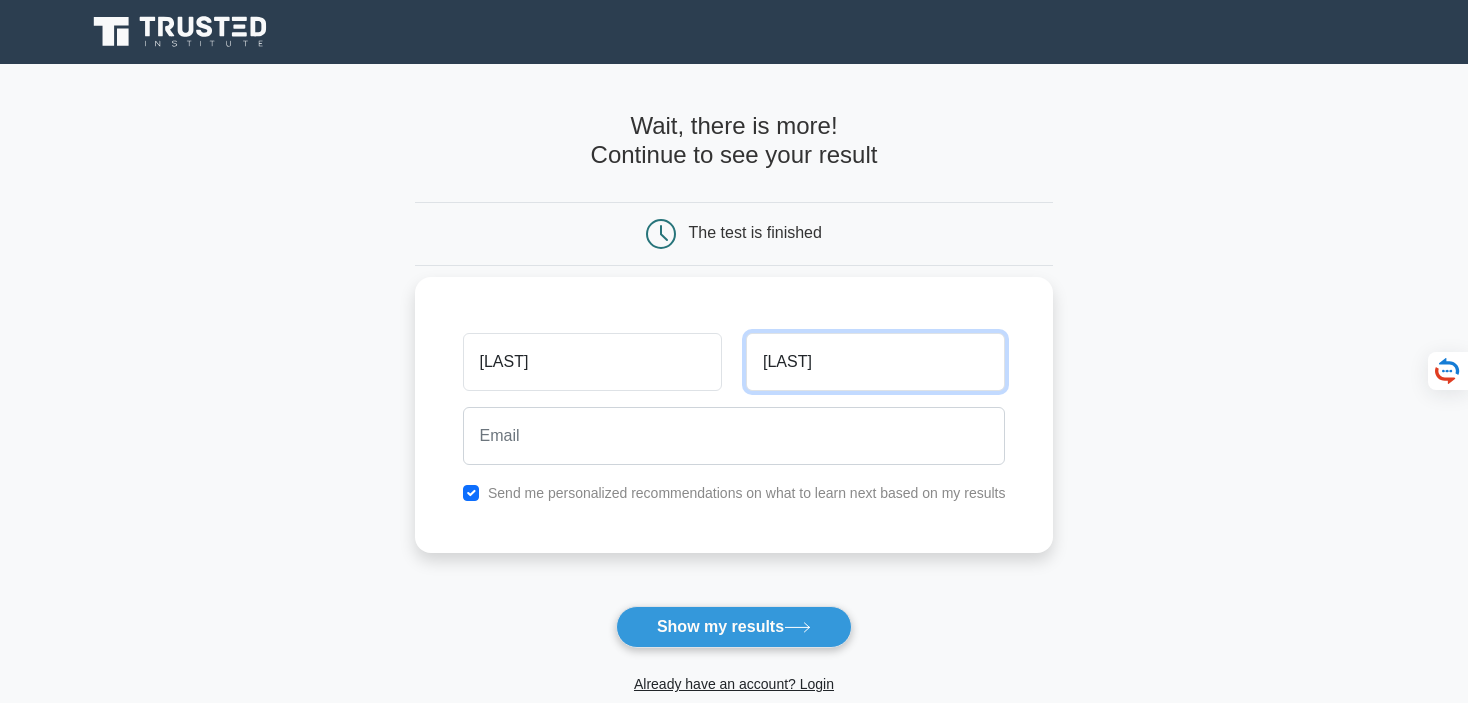 type on "madjda" 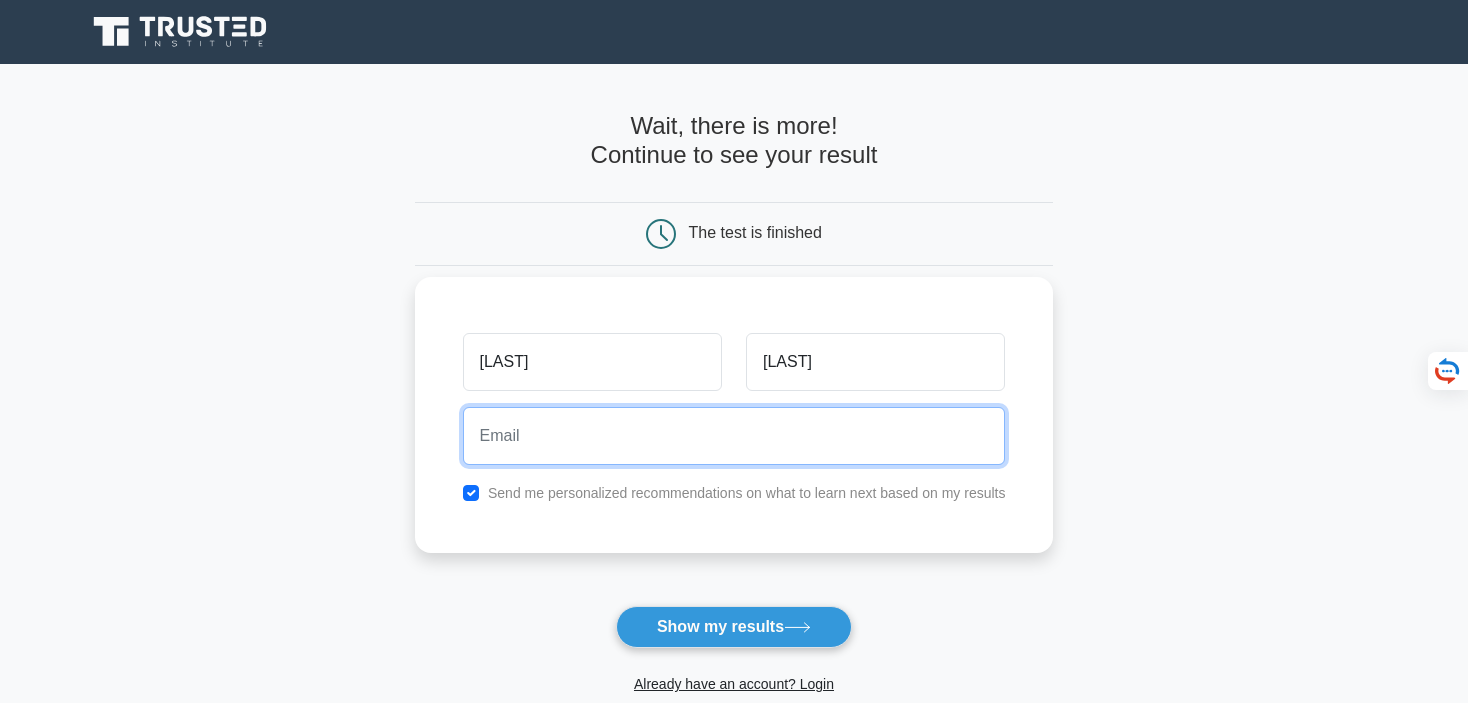 click at bounding box center [734, 436] 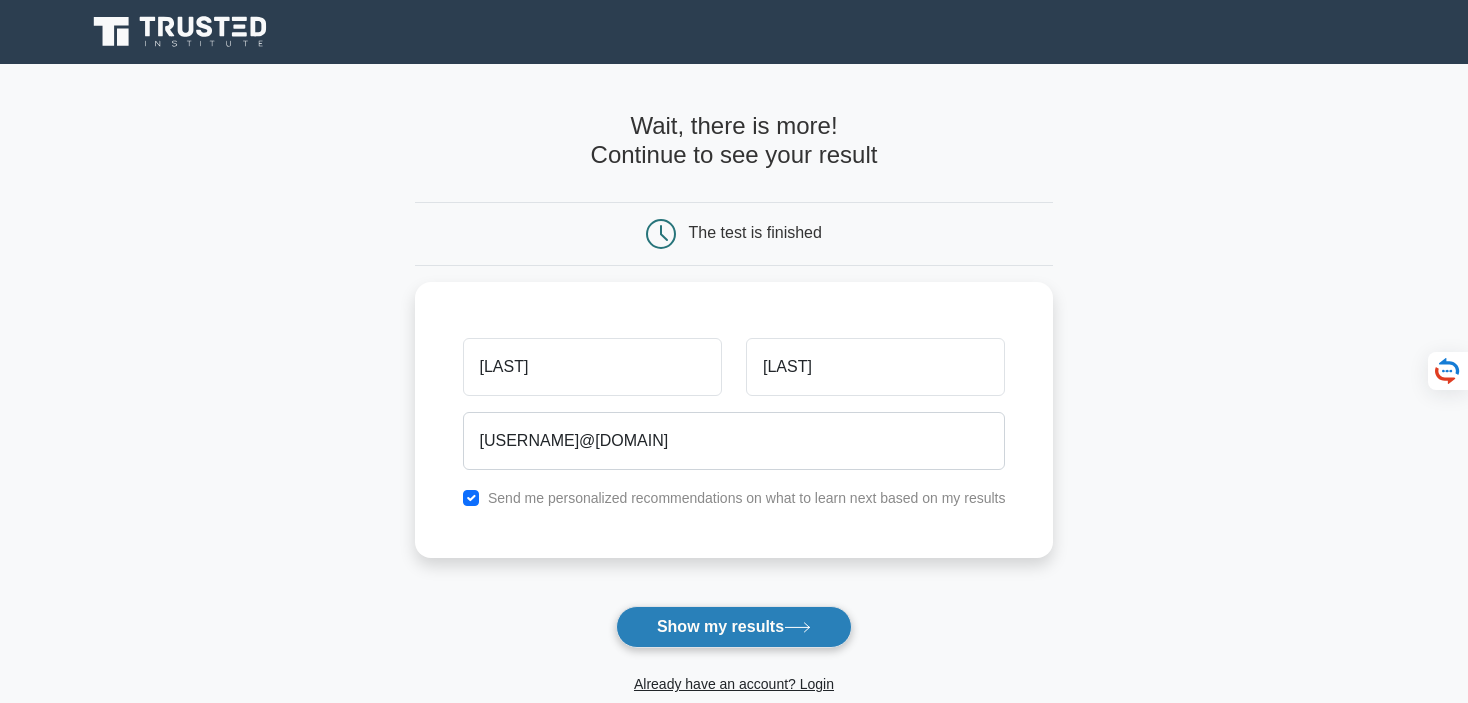 click on "Show my results" at bounding box center [734, 627] 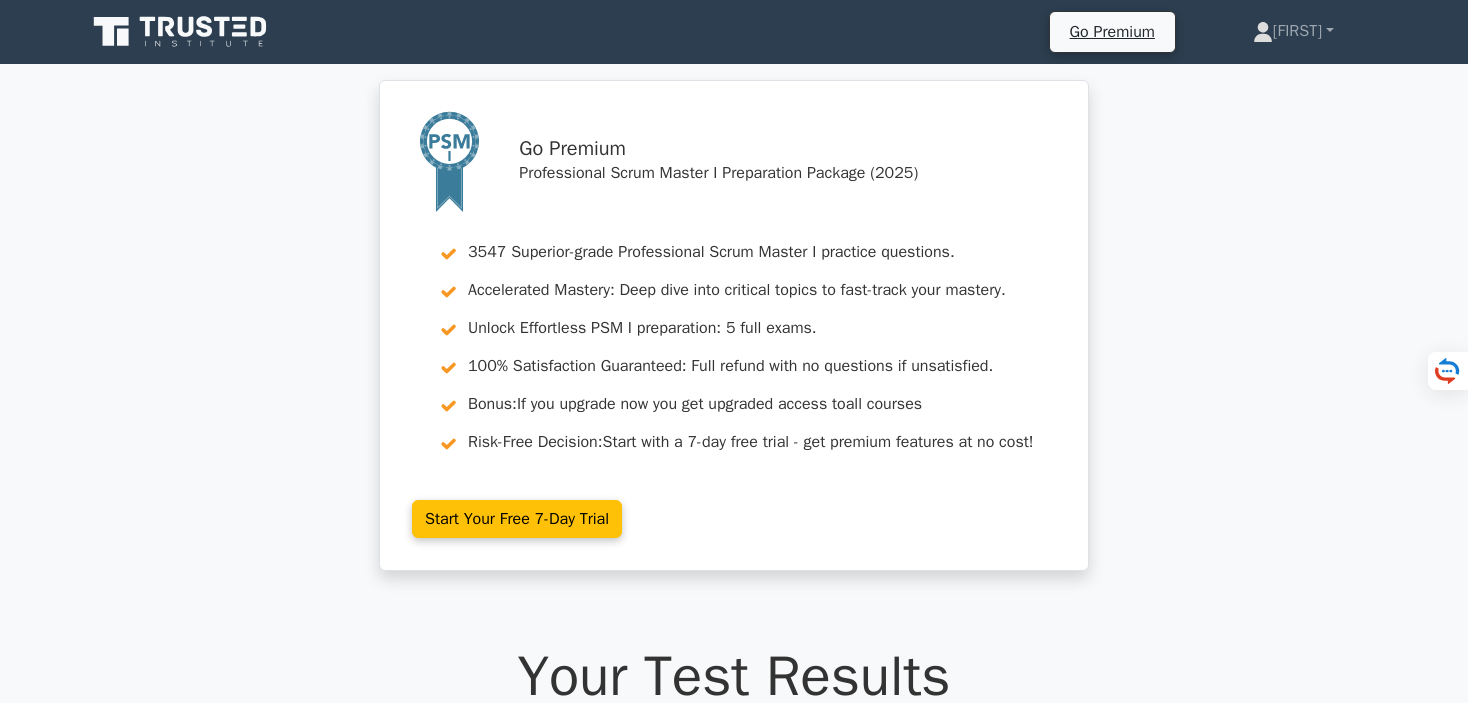 scroll, scrollTop: 0, scrollLeft: 0, axis: both 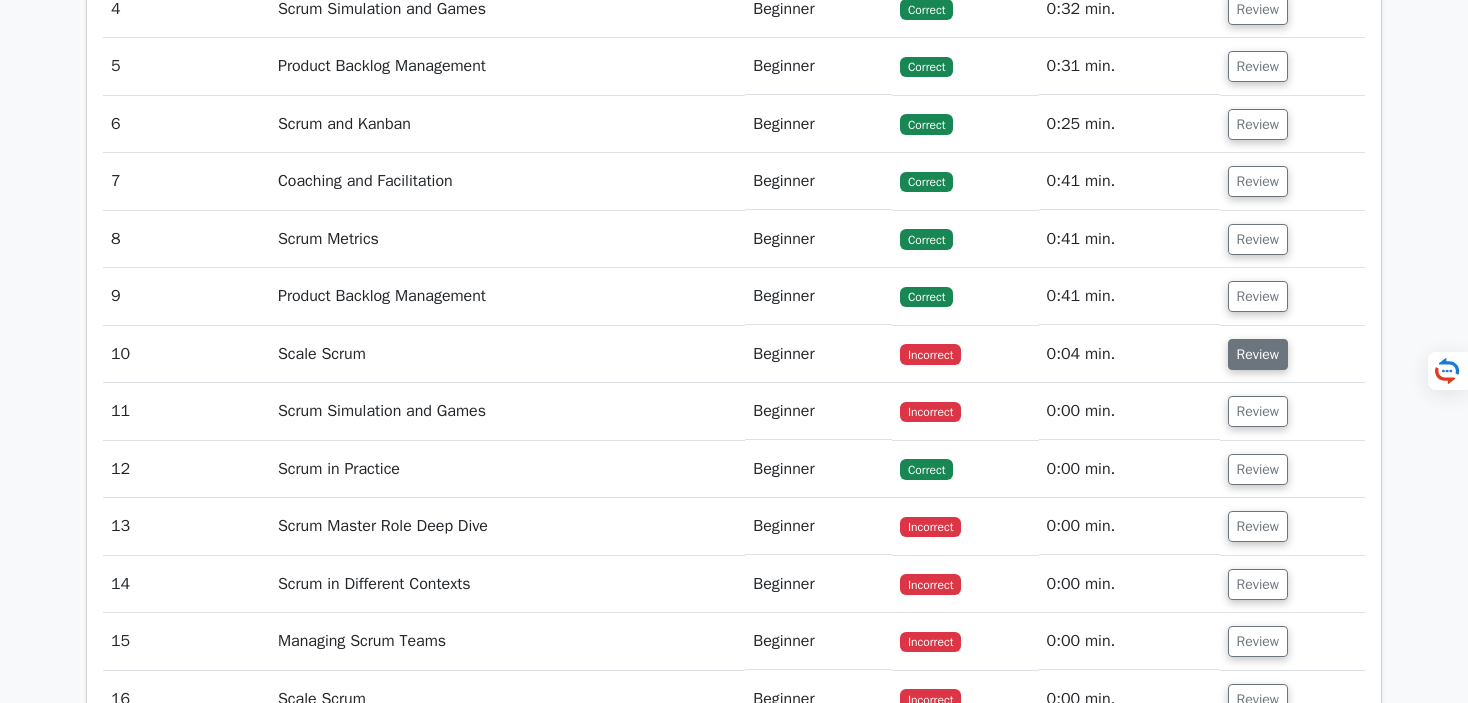 click on "Review" at bounding box center (1258, 354) 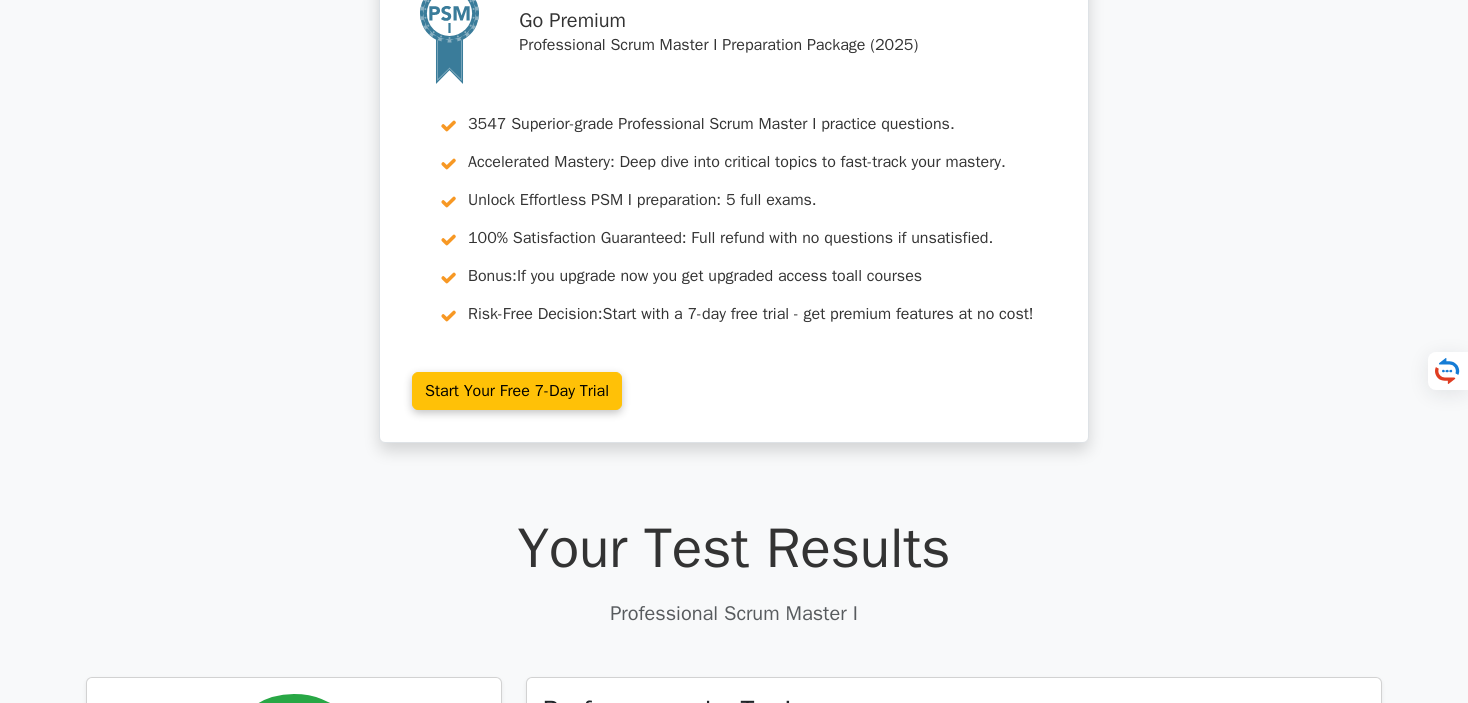scroll, scrollTop: 0, scrollLeft: 0, axis: both 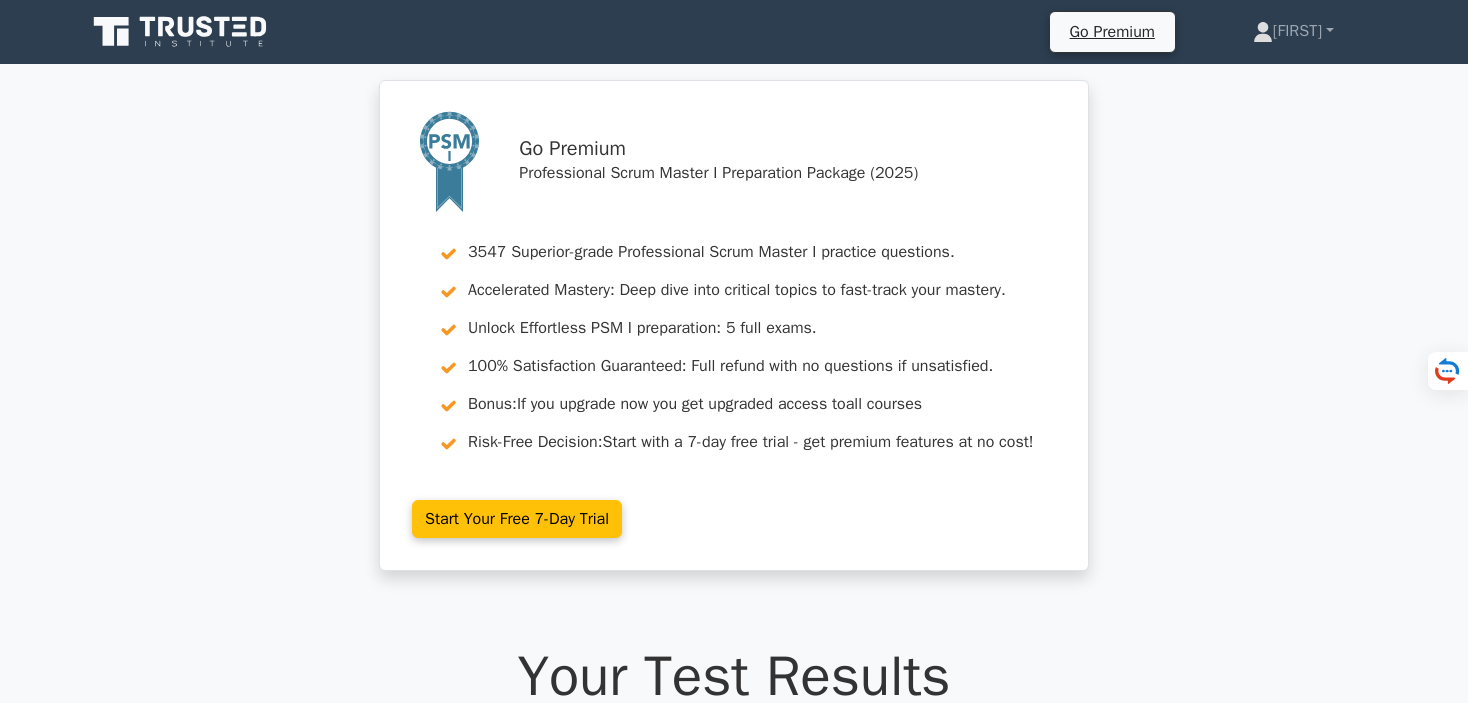 click 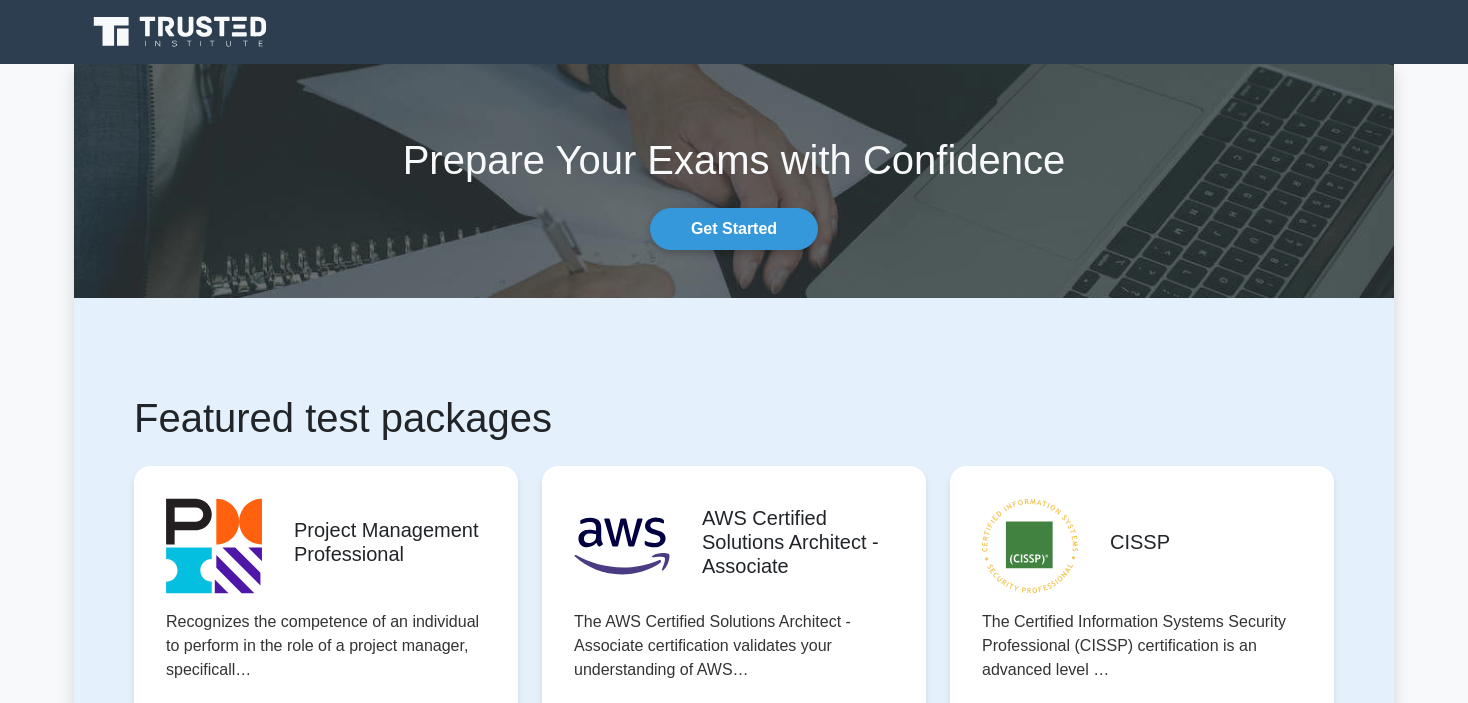scroll, scrollTop: 0, scrollLeft: 0, axis: both 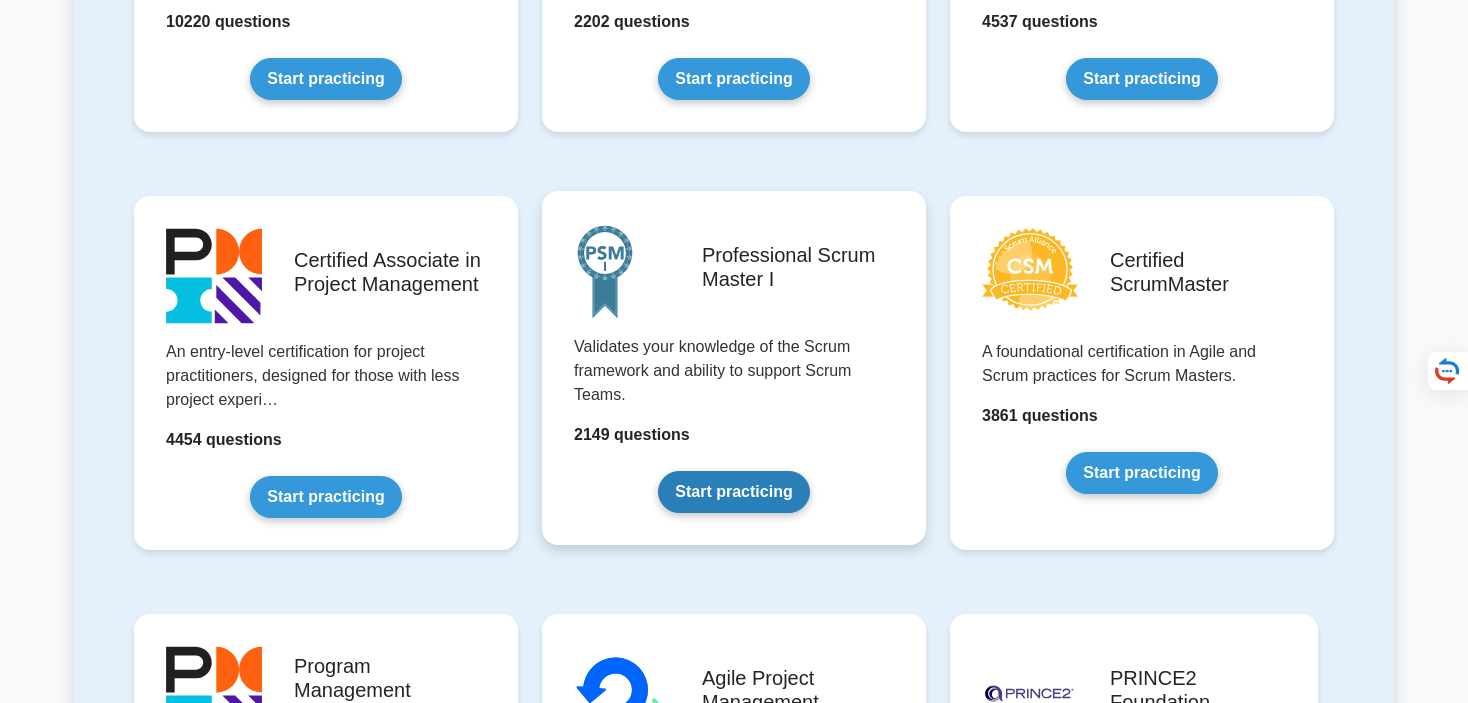 click on "Start practicing" at bounding box center (733, 492) 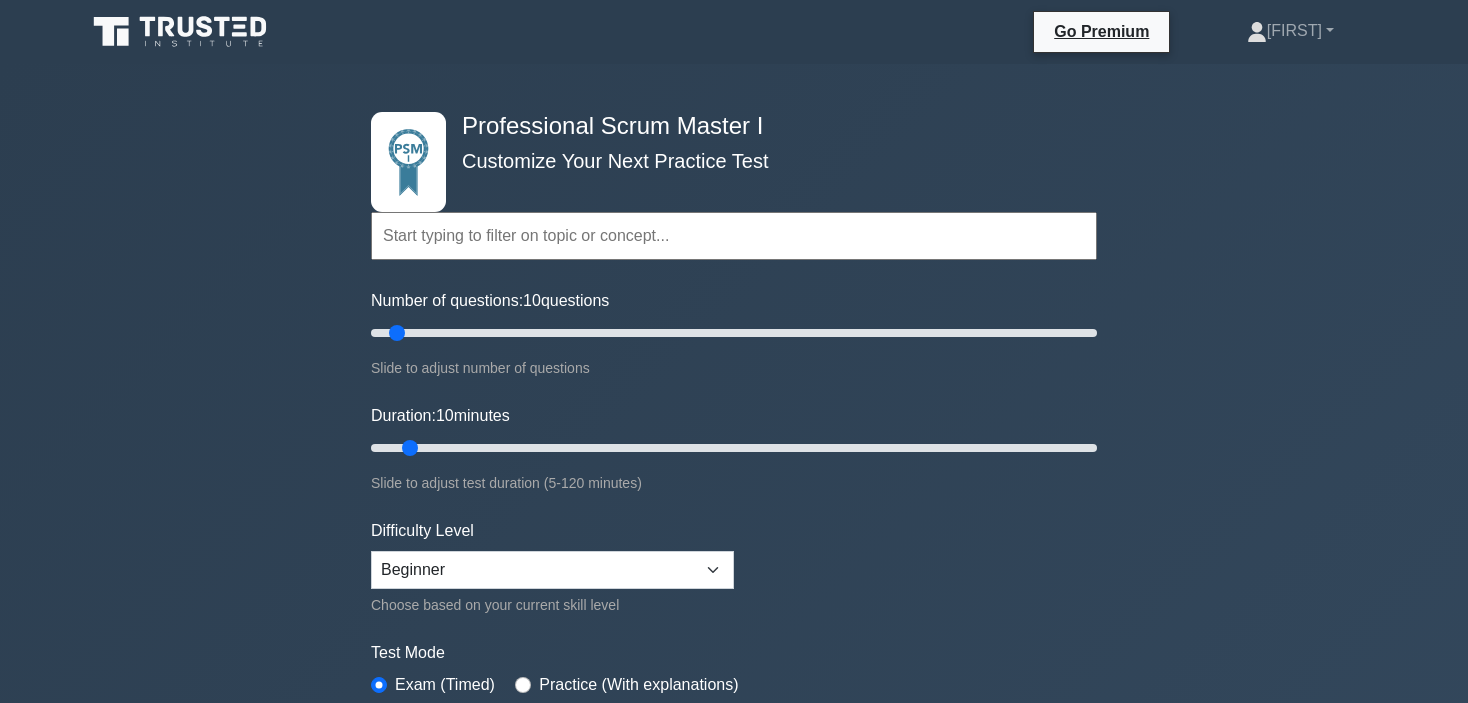 scroll, scrollTop: 0, scrollLeft: 0, axis: both 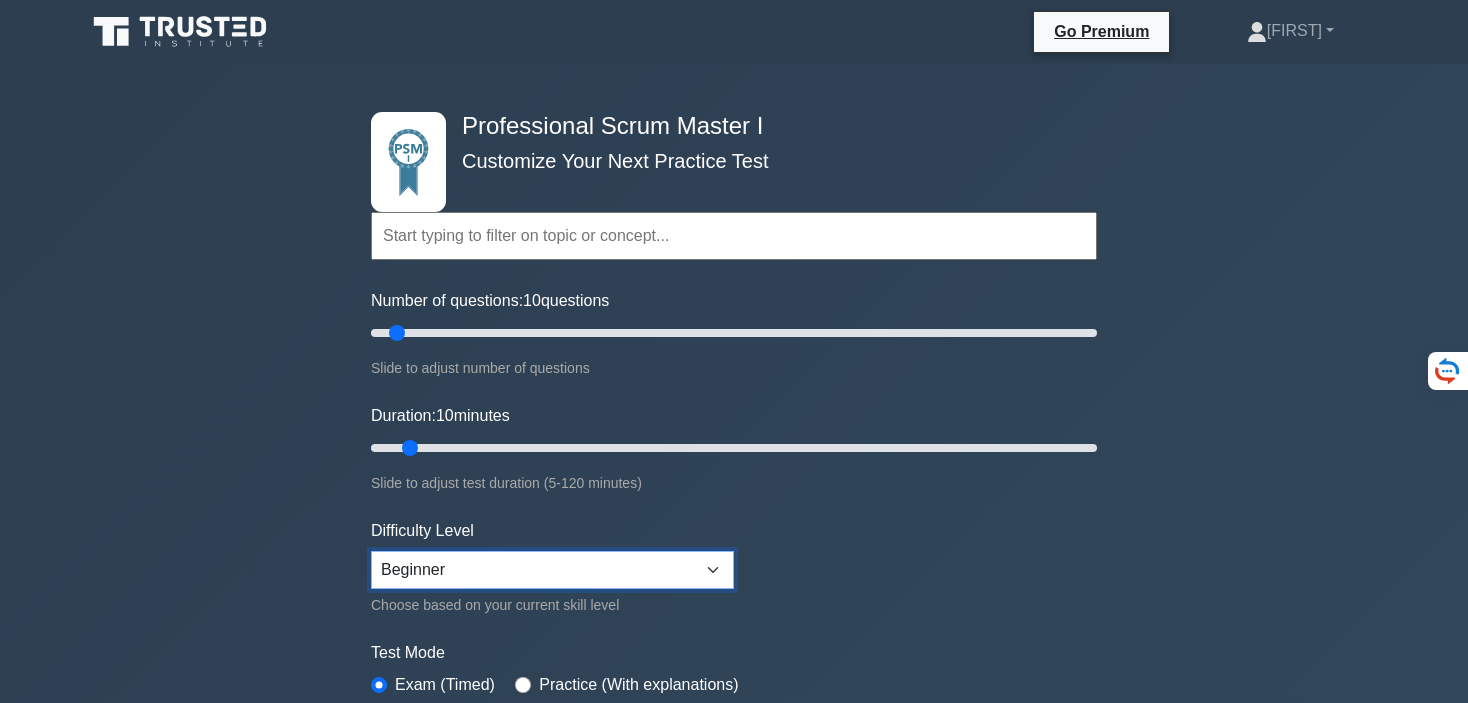 click on "Beginner
Intermediate
Expert" at bounding box center (552, 570) 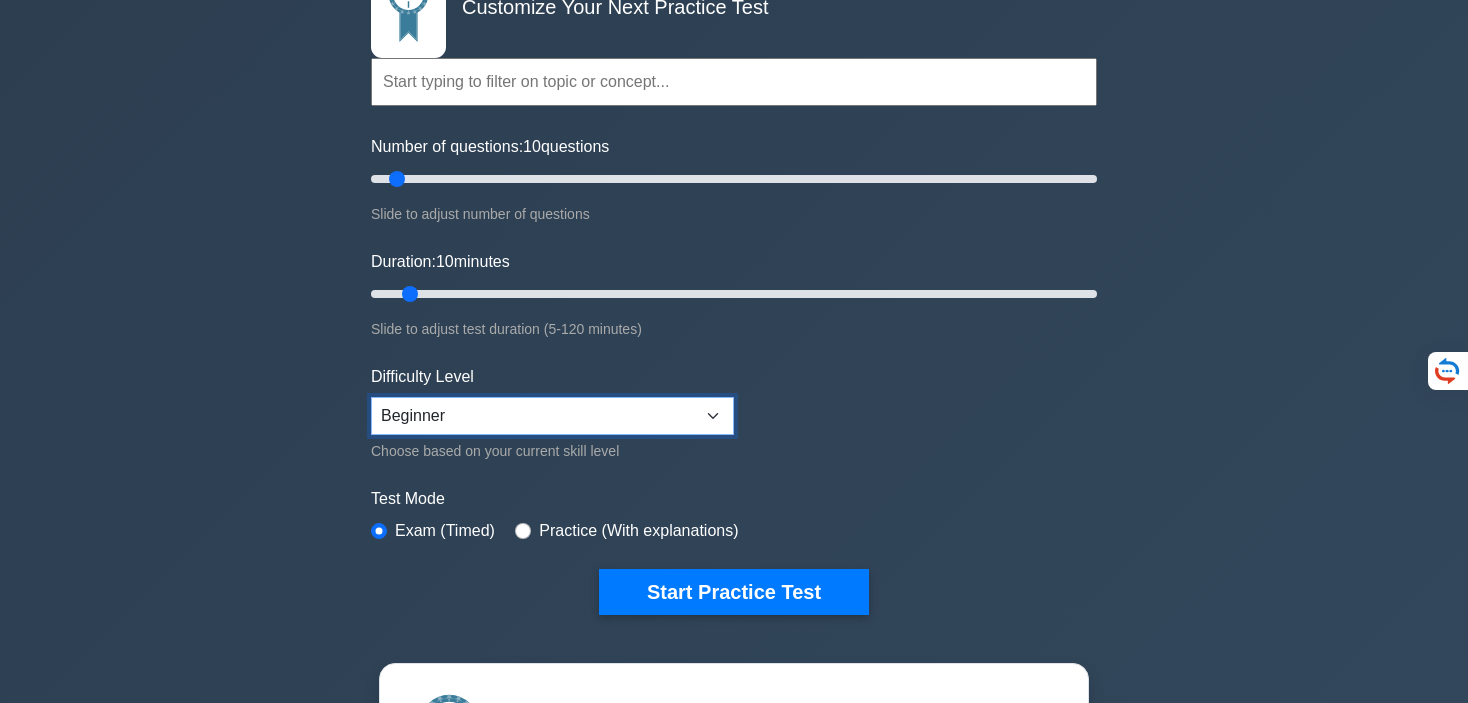 scroll, scrollTop: 0, scrollLeft: 0, axis: both 